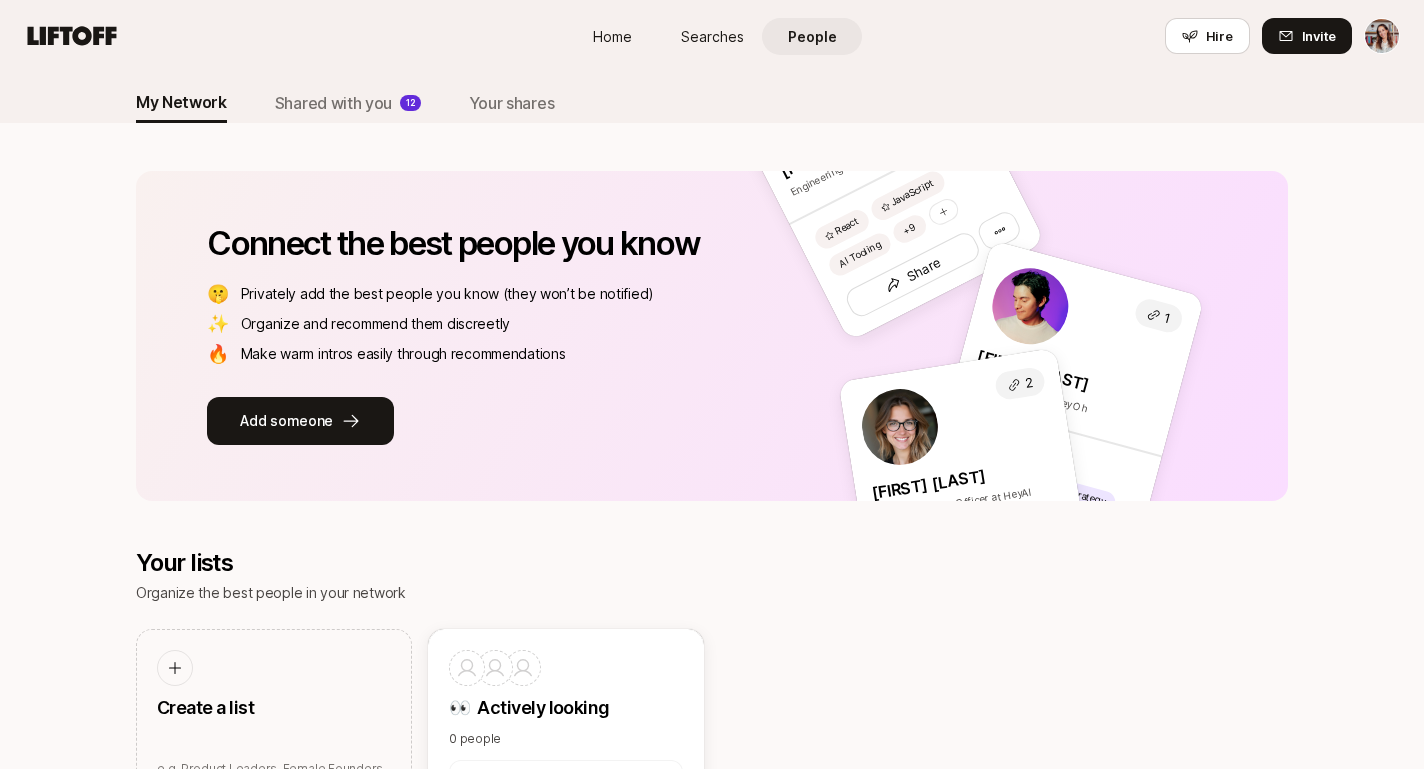 scroll, scrollTop: 0, scrollLeft: 0, axis: both 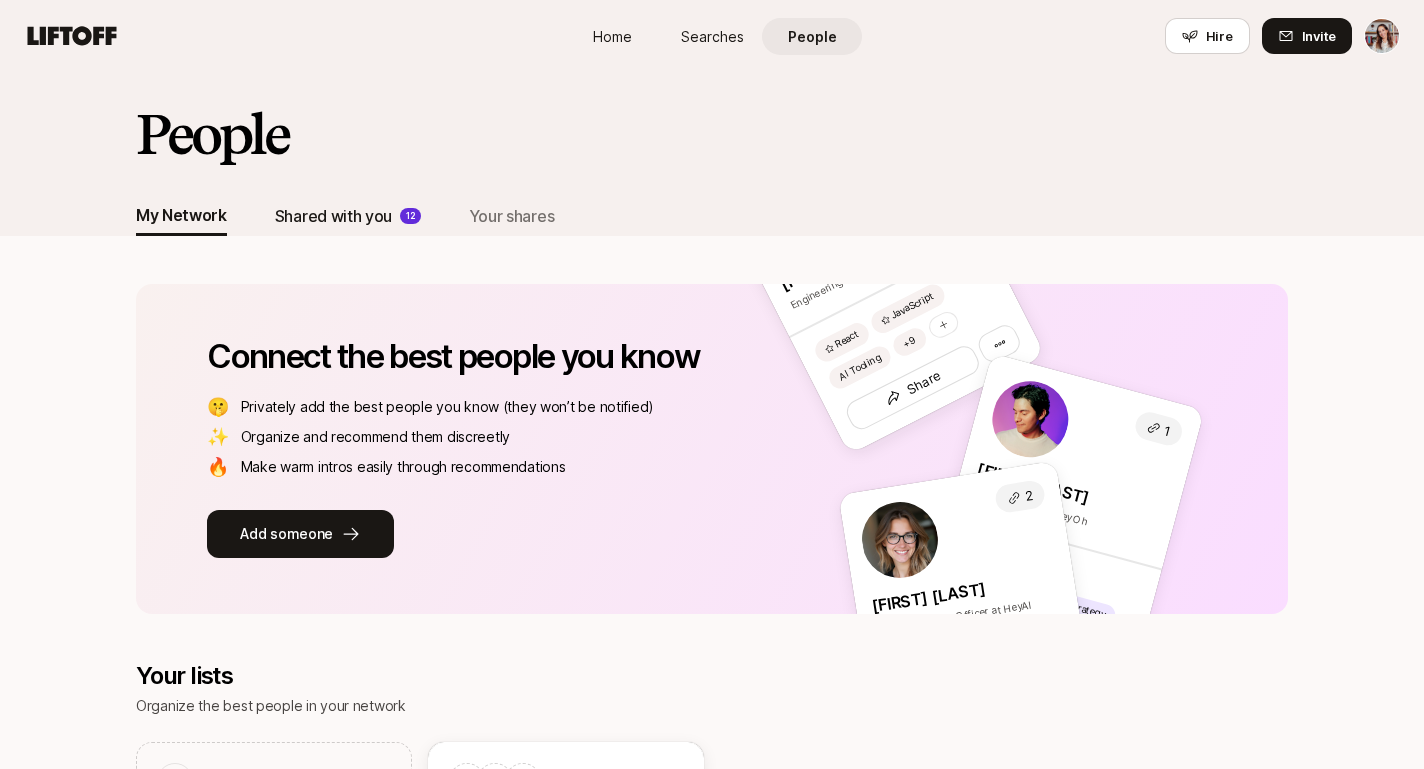 click on "Shared with you" at bounding box center [333, 216] 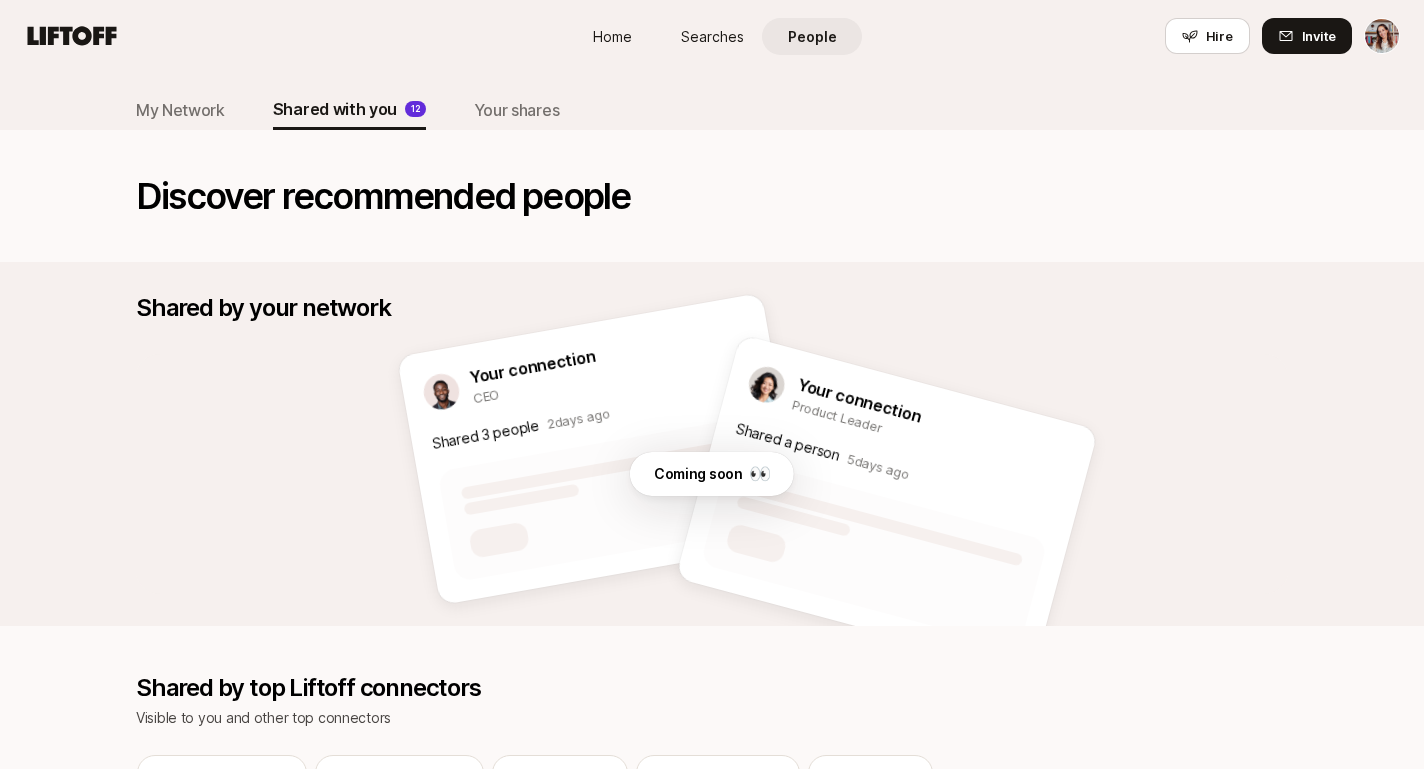 scroll, scrollTop: 0, scrollLeft: 0, axis: both 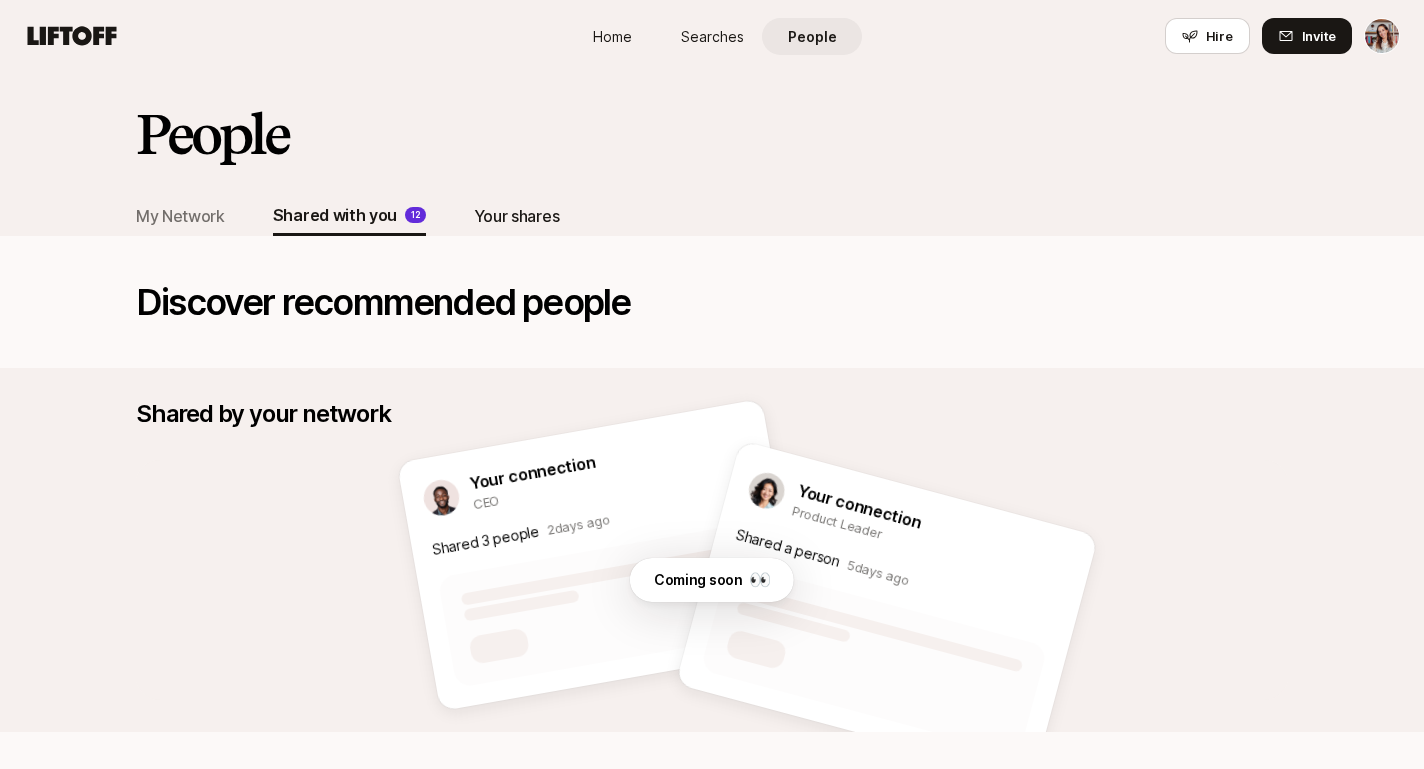 click on "Your shares" at bounding box center (516, 216) 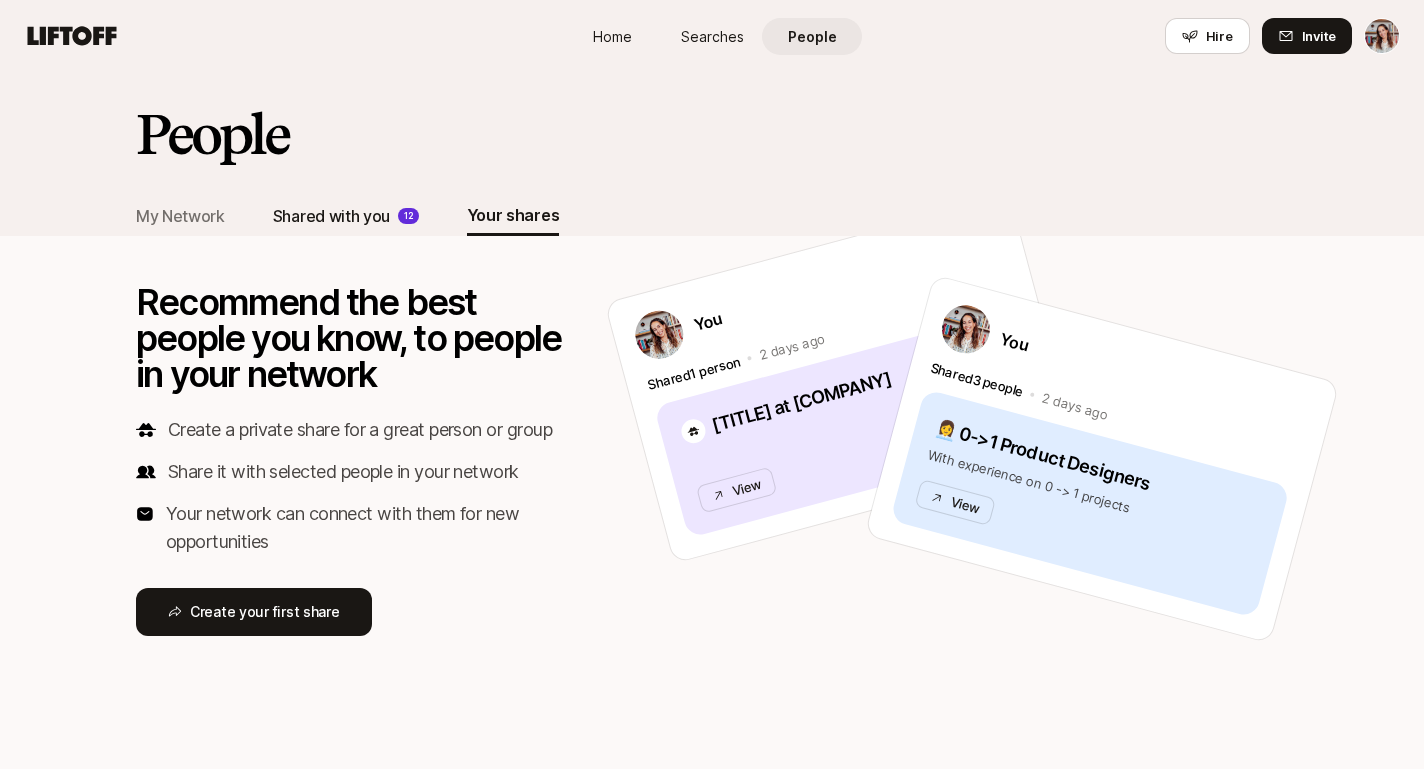 click on "Shared with you" at bounding box center (331, 216) 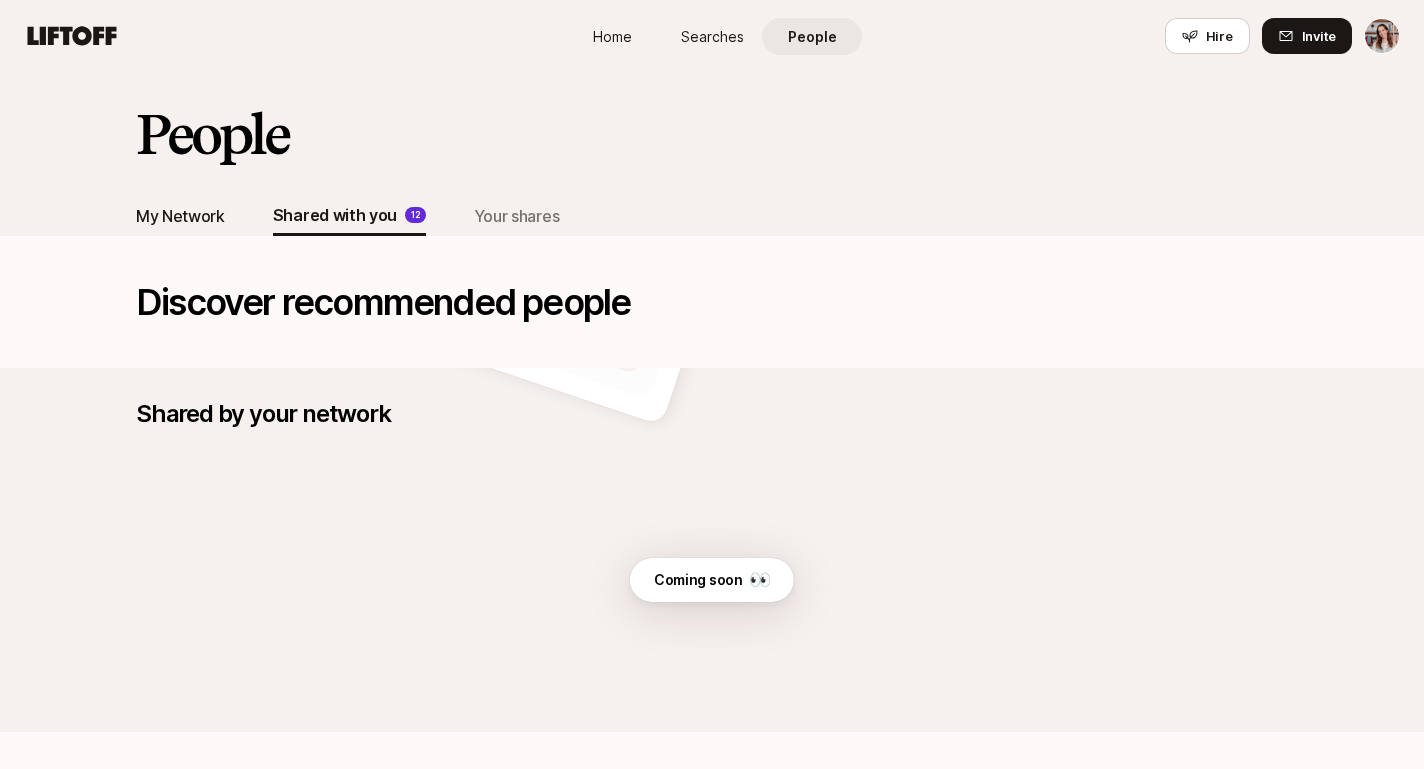 click on "My Network" at bounding box center (180, 216) 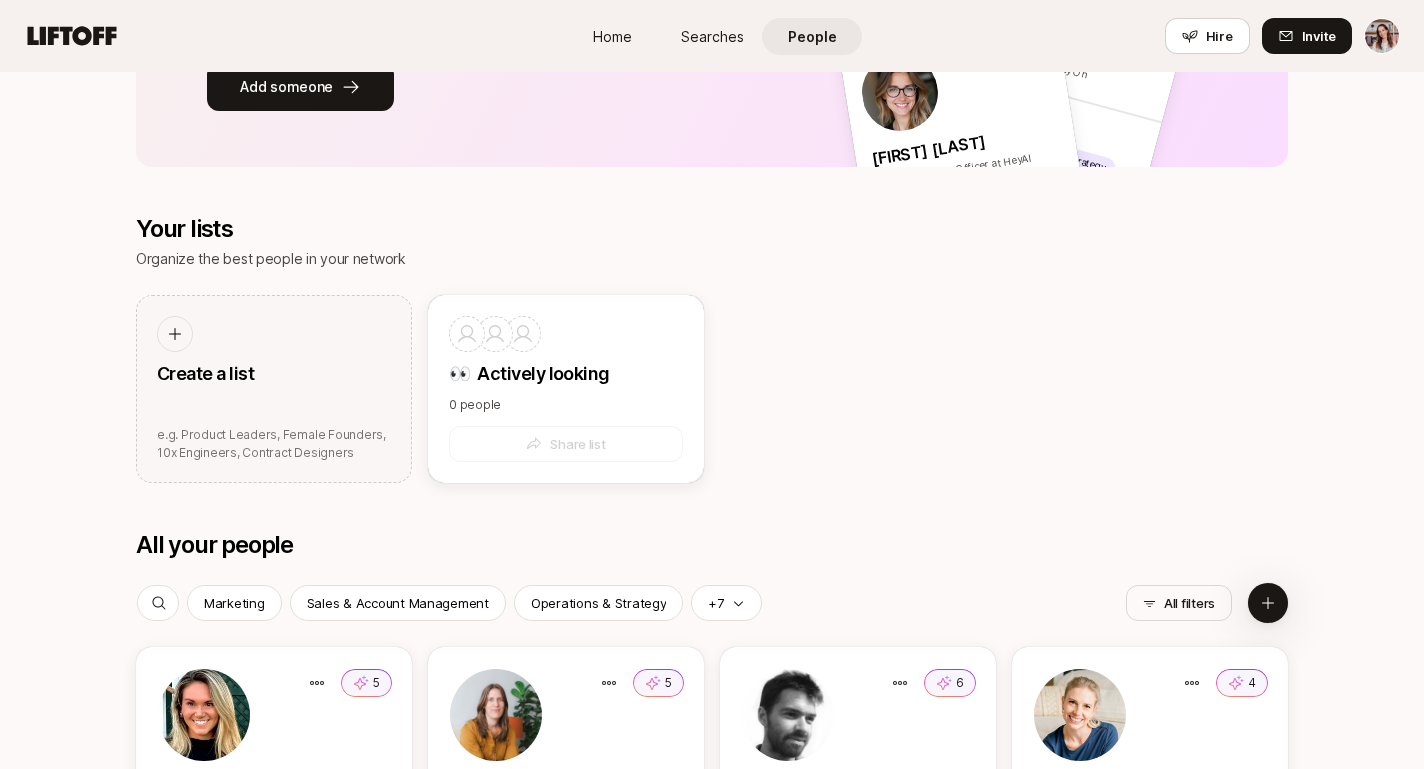 scroll, scrollTop: 0, scrollLeft: 0, axis: both 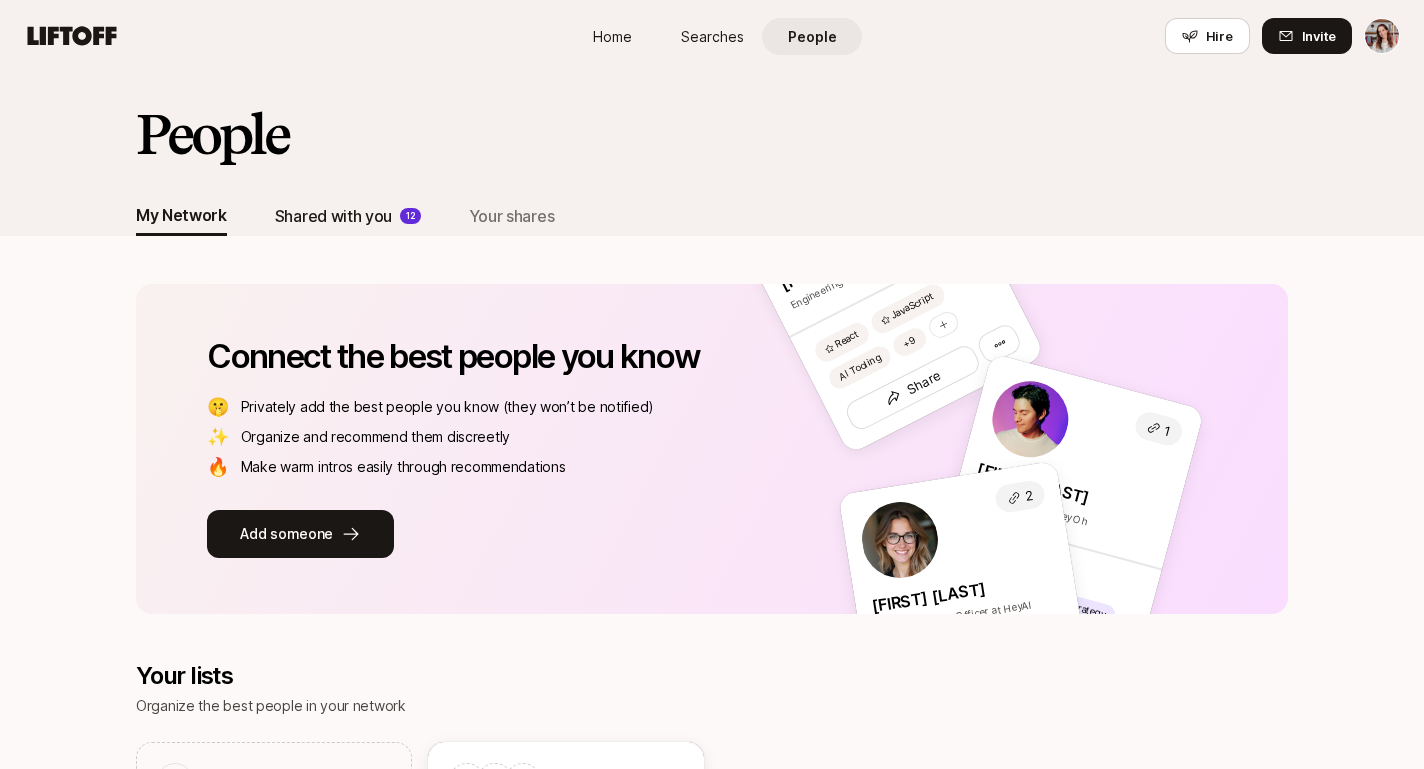 click on "Shared with you" at bounding box center (333, 216) 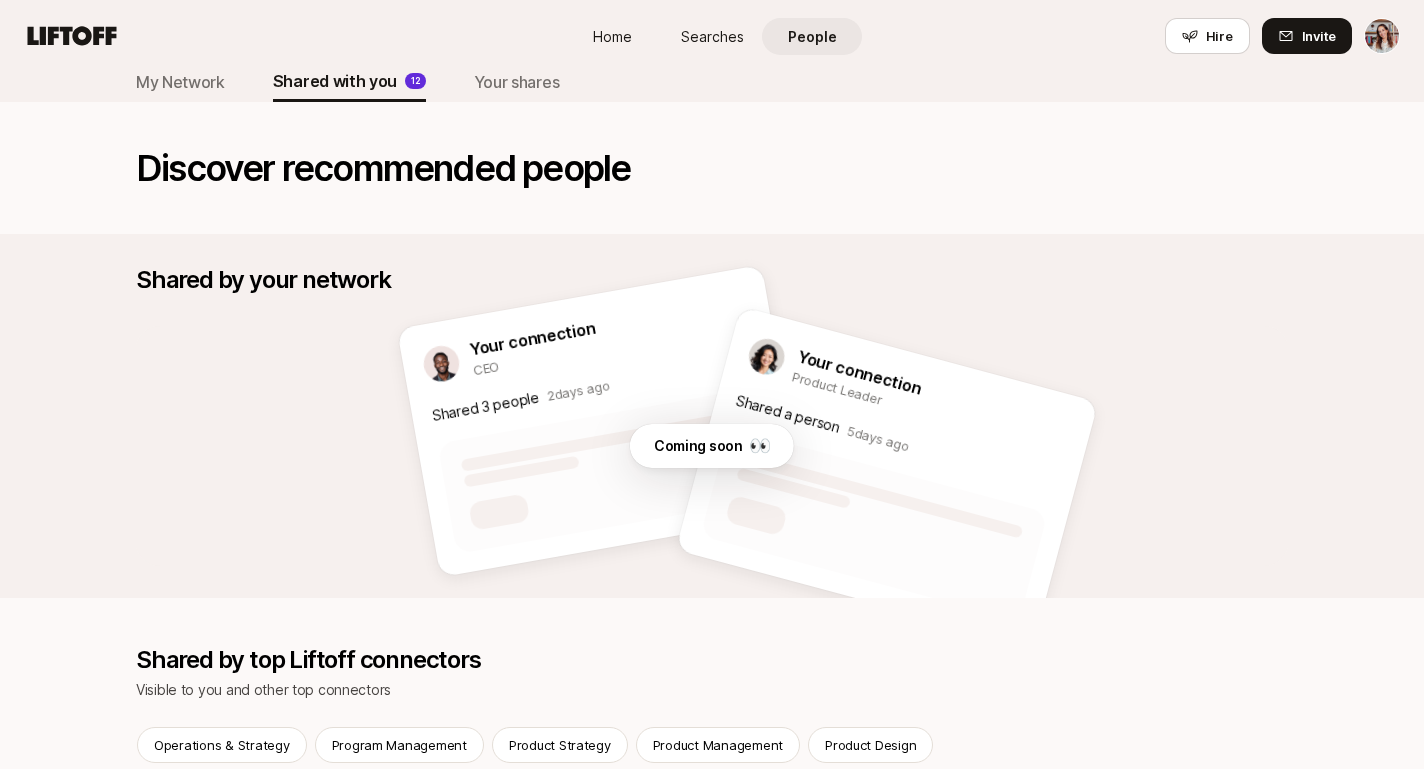 scroll, scrollTop: 0, scrollLeft: 0, axis: both 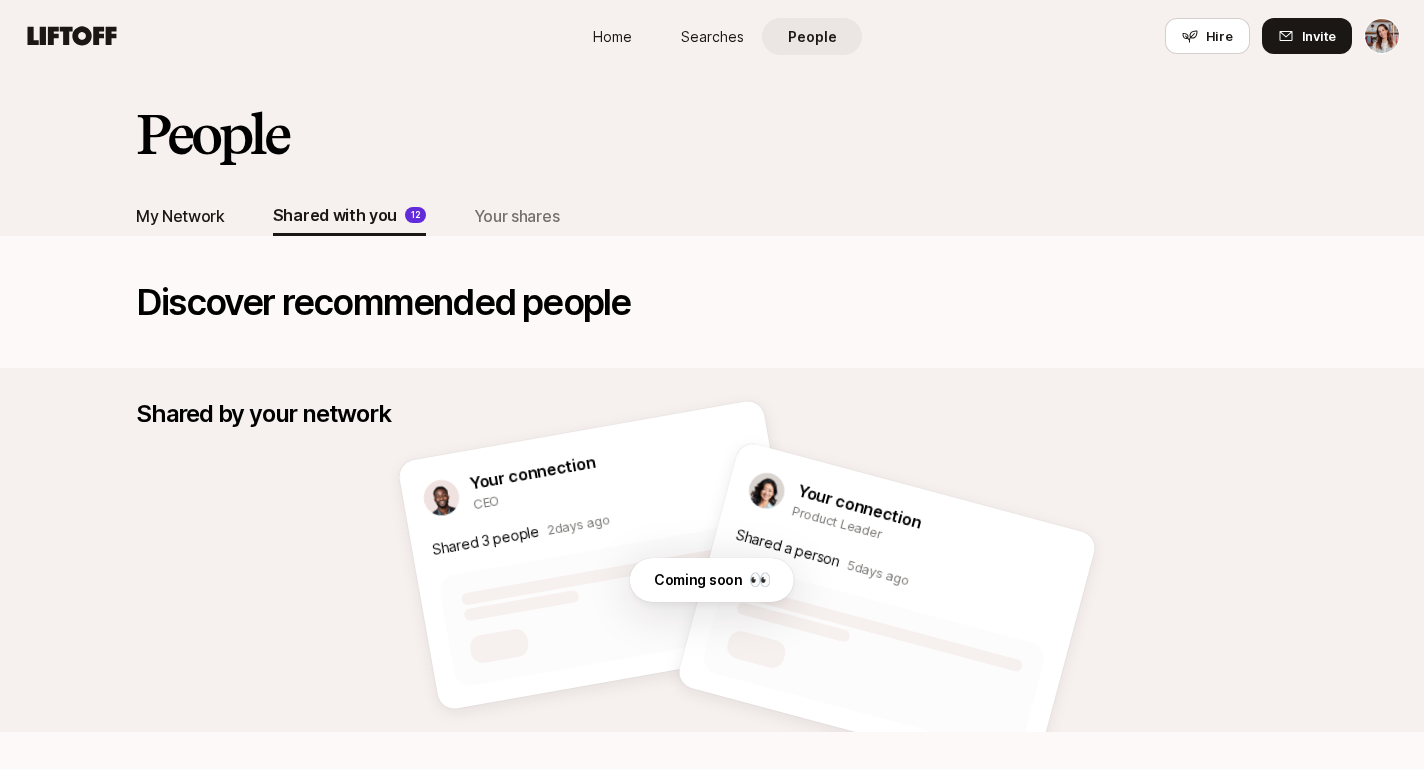 click on "My Network" at bounding box center [180, 216] 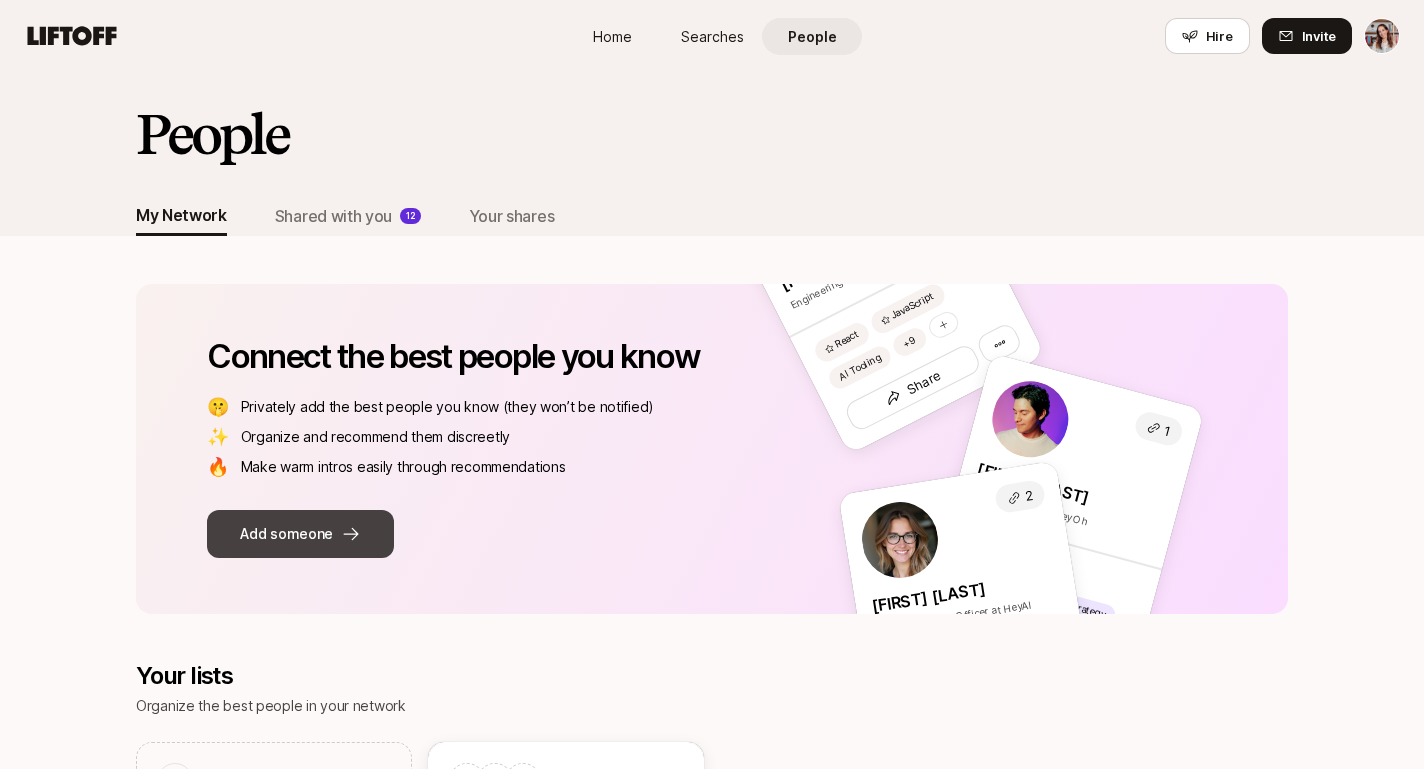 click on "Add someone" at bounding box center (300, 534) 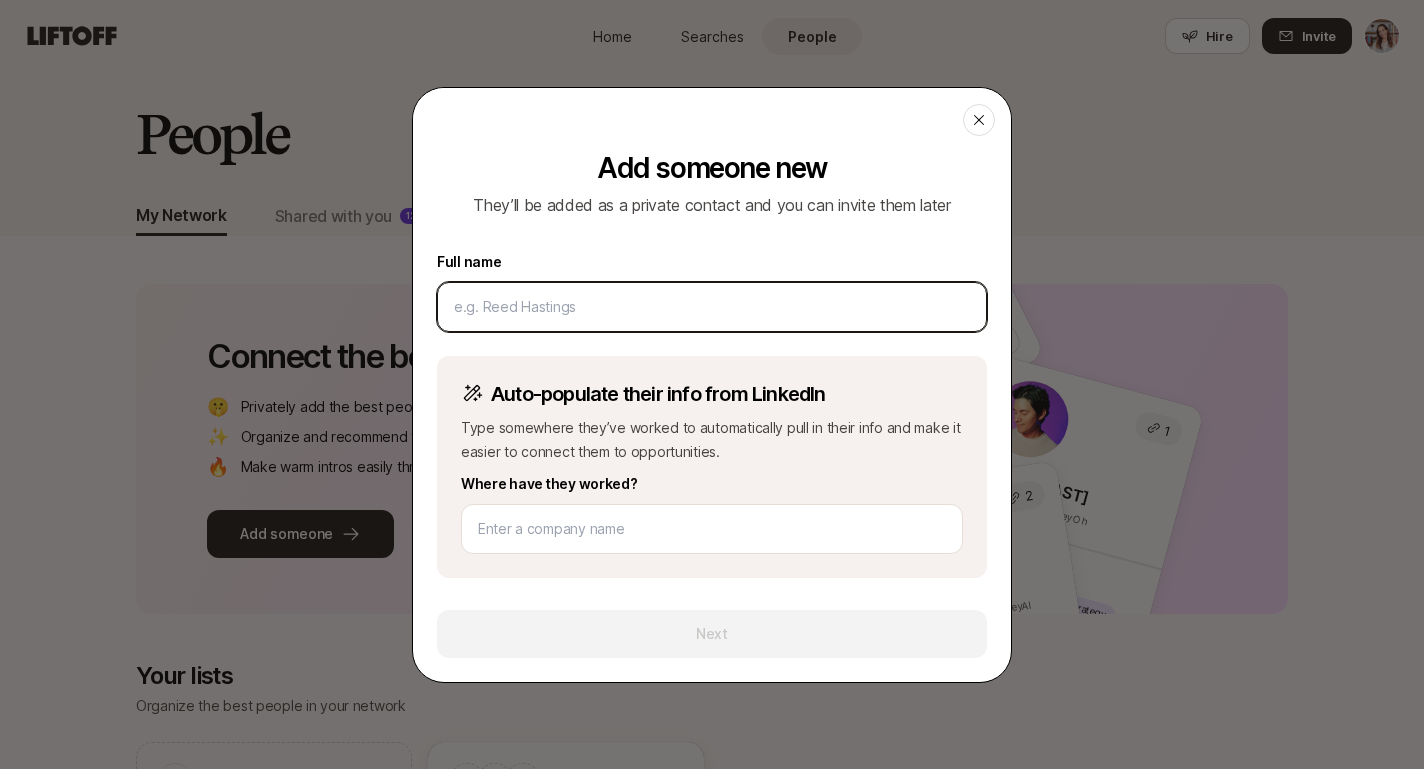 click at bounding box center [712, 307] 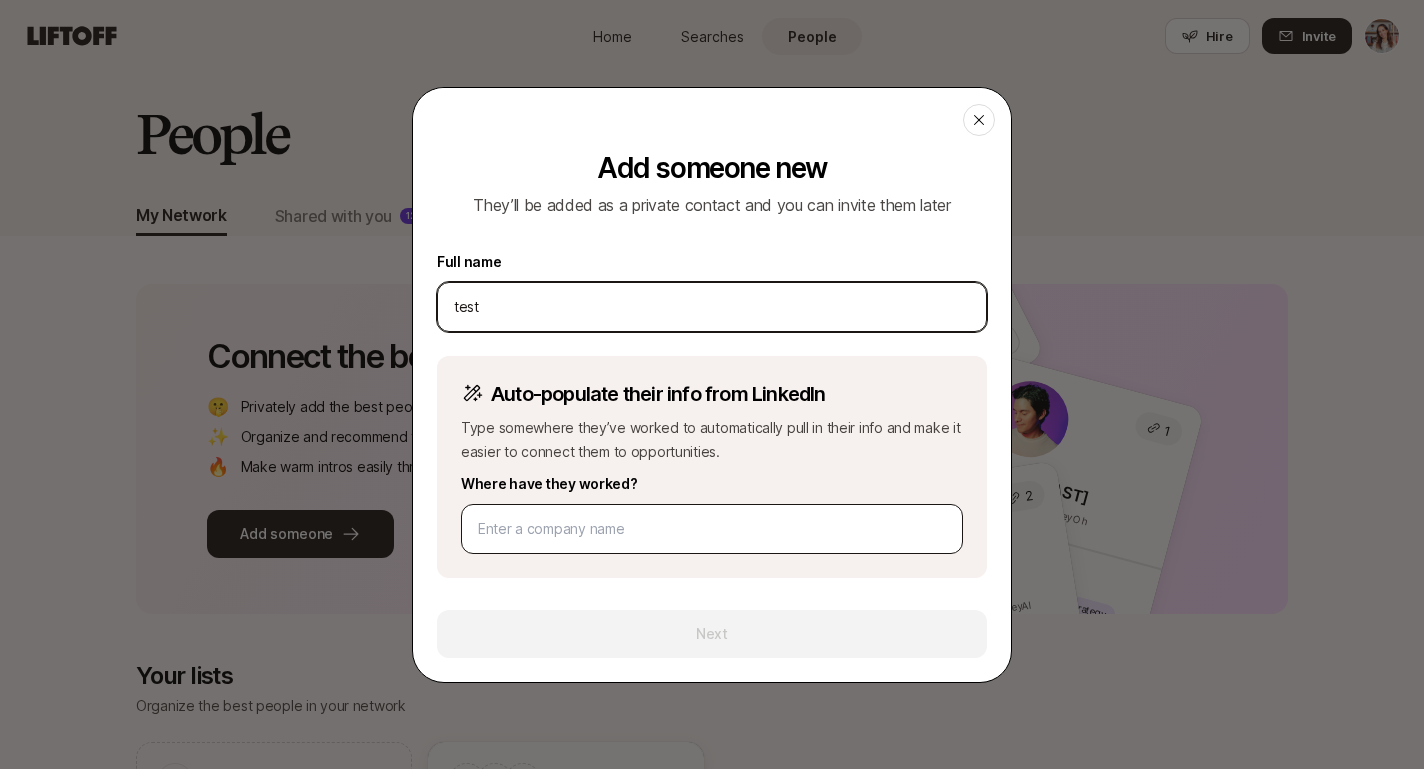 type on "test" 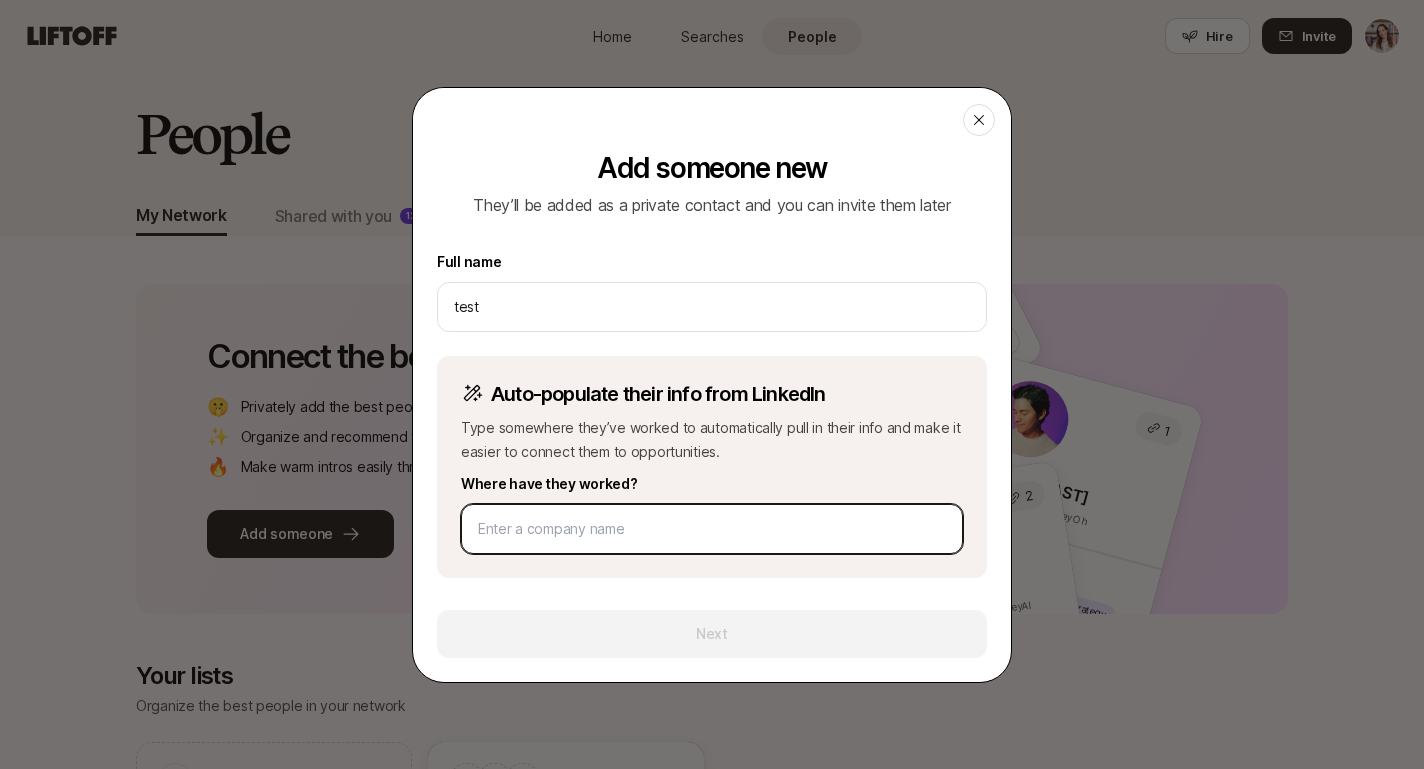 click at bounding box center (712, 529) 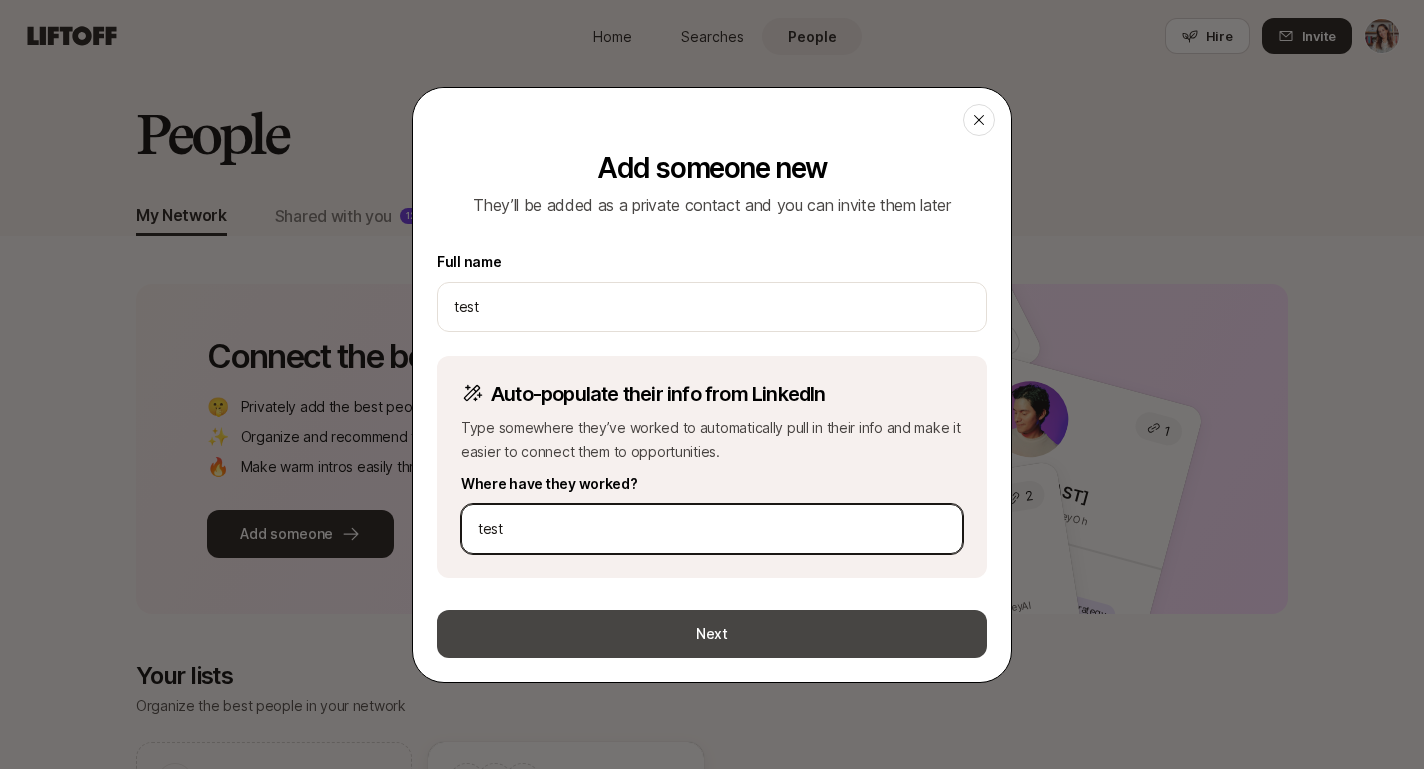 type on "test" 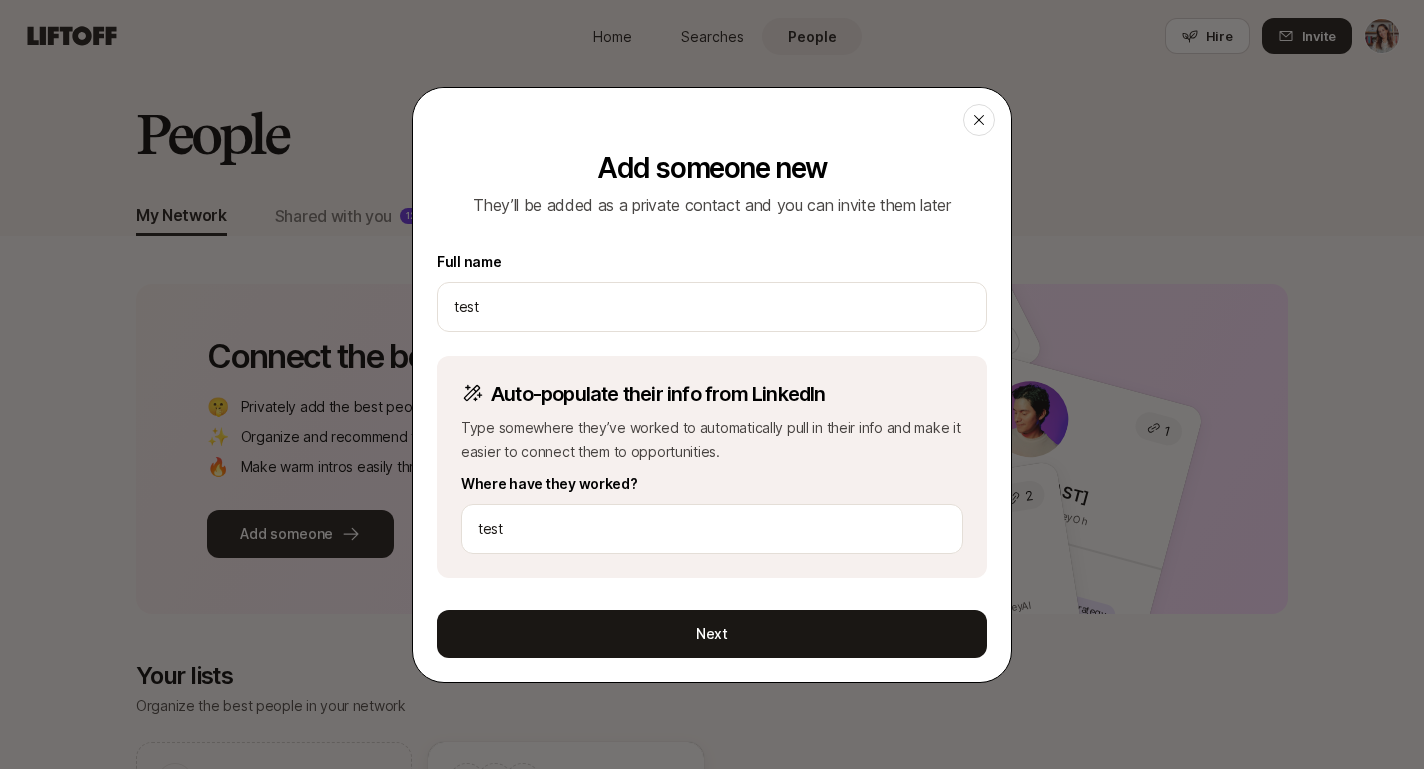 drag, startPoint x: 766, startPoint y: 628, endPoint x: 727, endPoint y: 582, distance: 60.307545 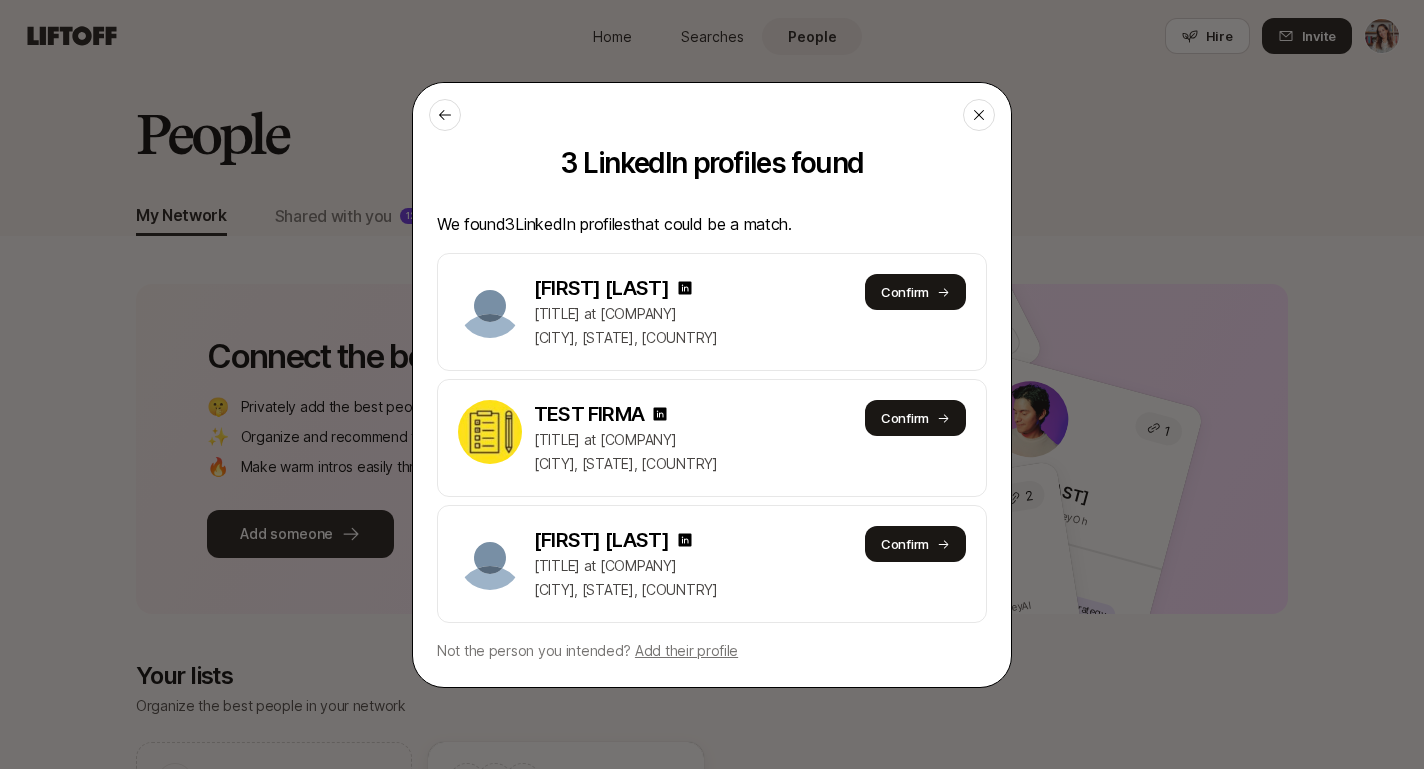 click on "Add their profile" at bounding box center (686, 650) 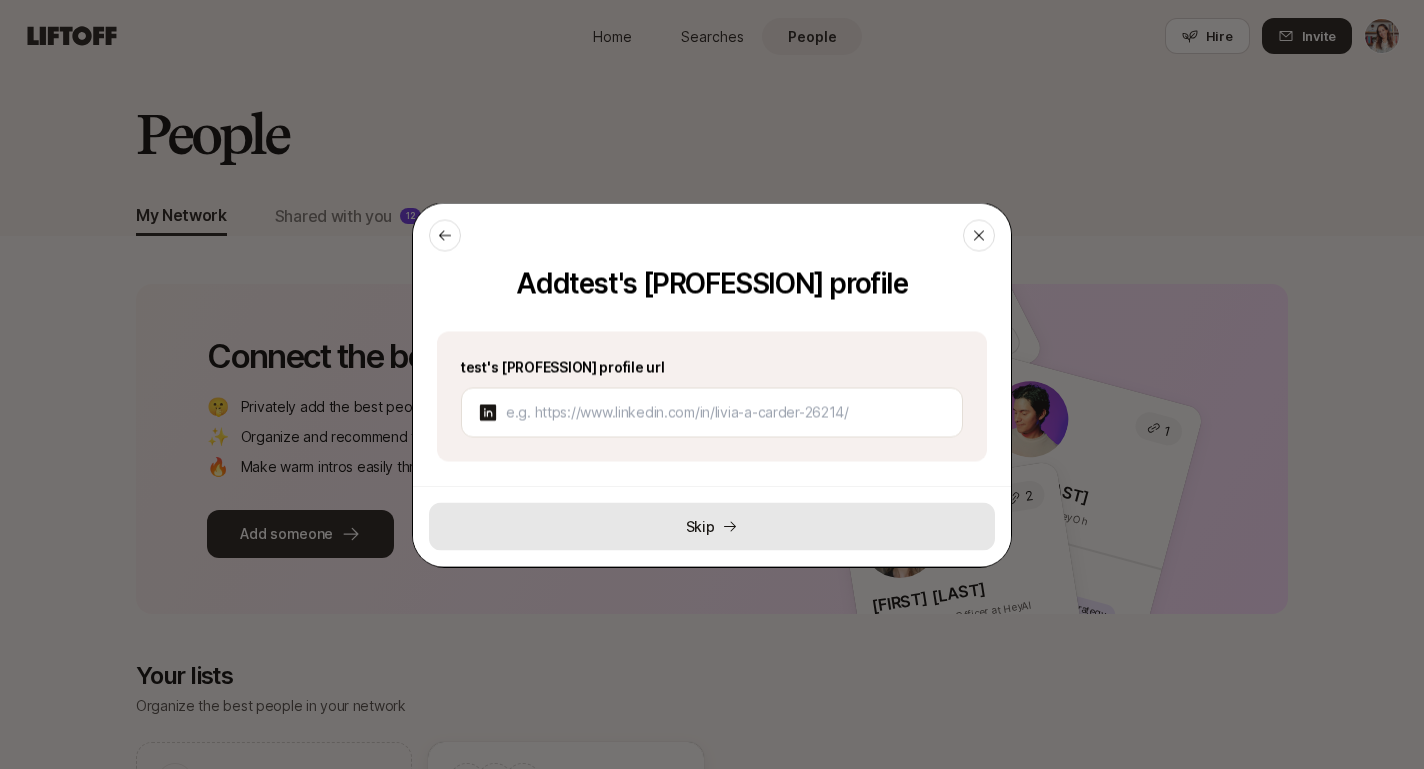 click on "Skip" at bounding box center (712, 526) 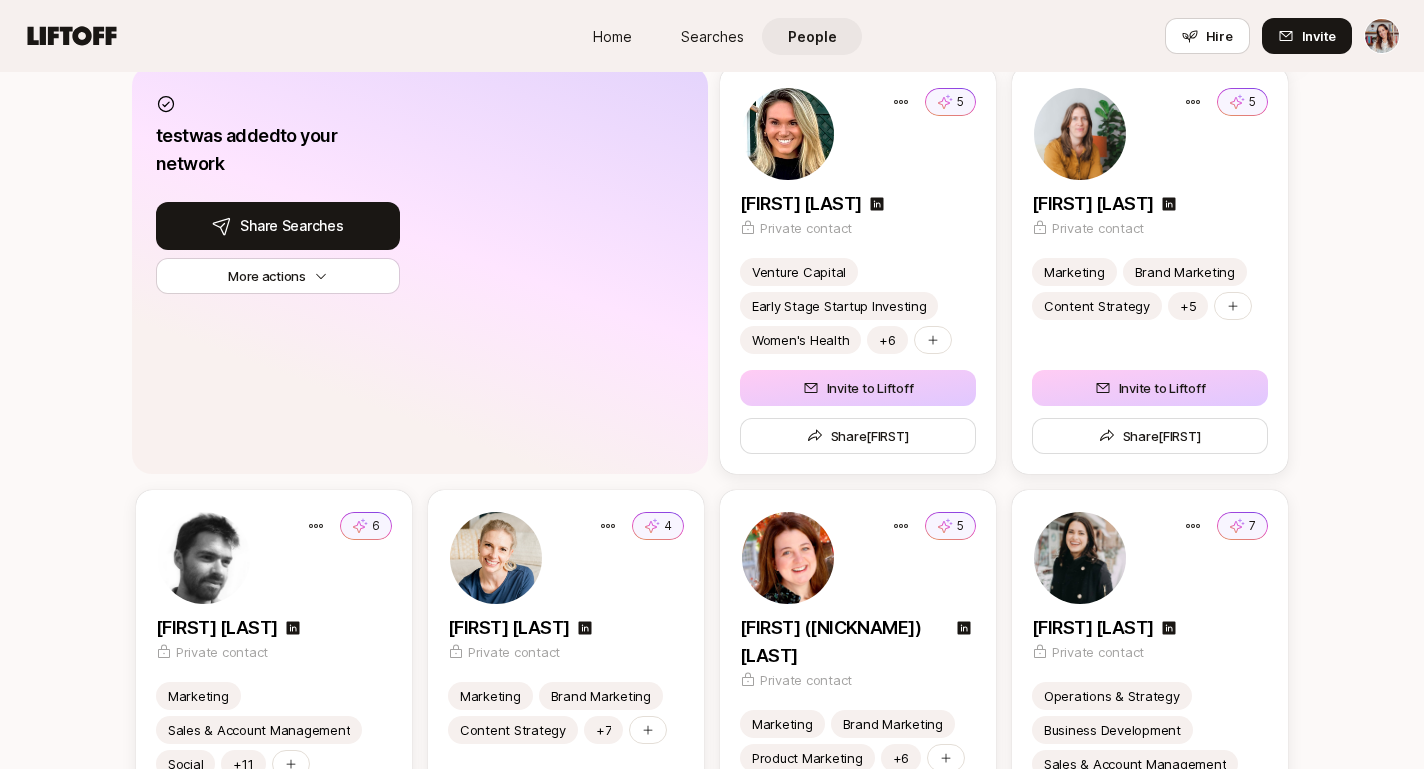 scroll, scrollTop: 1002, scrollLeft: 0, axis: vertical 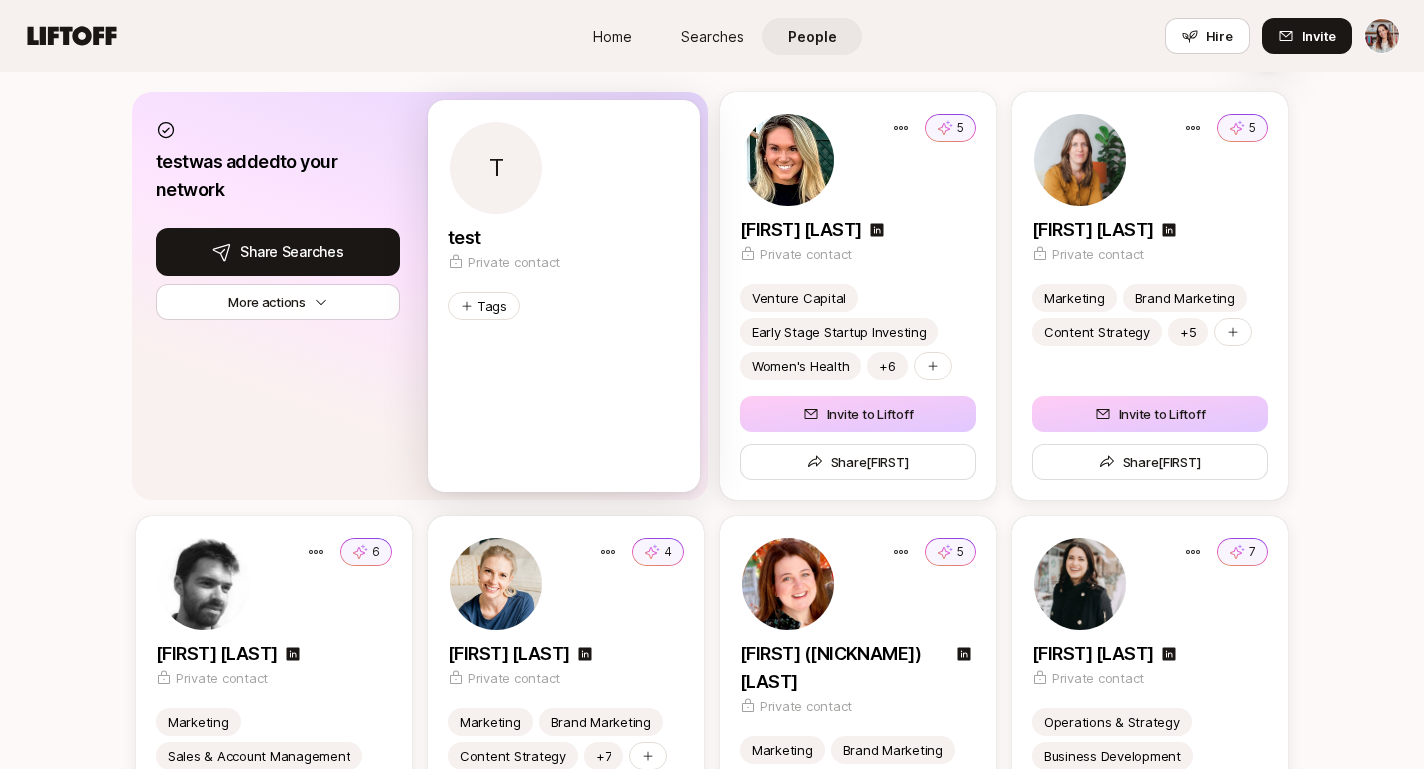 click at bounding box center [496, 168] 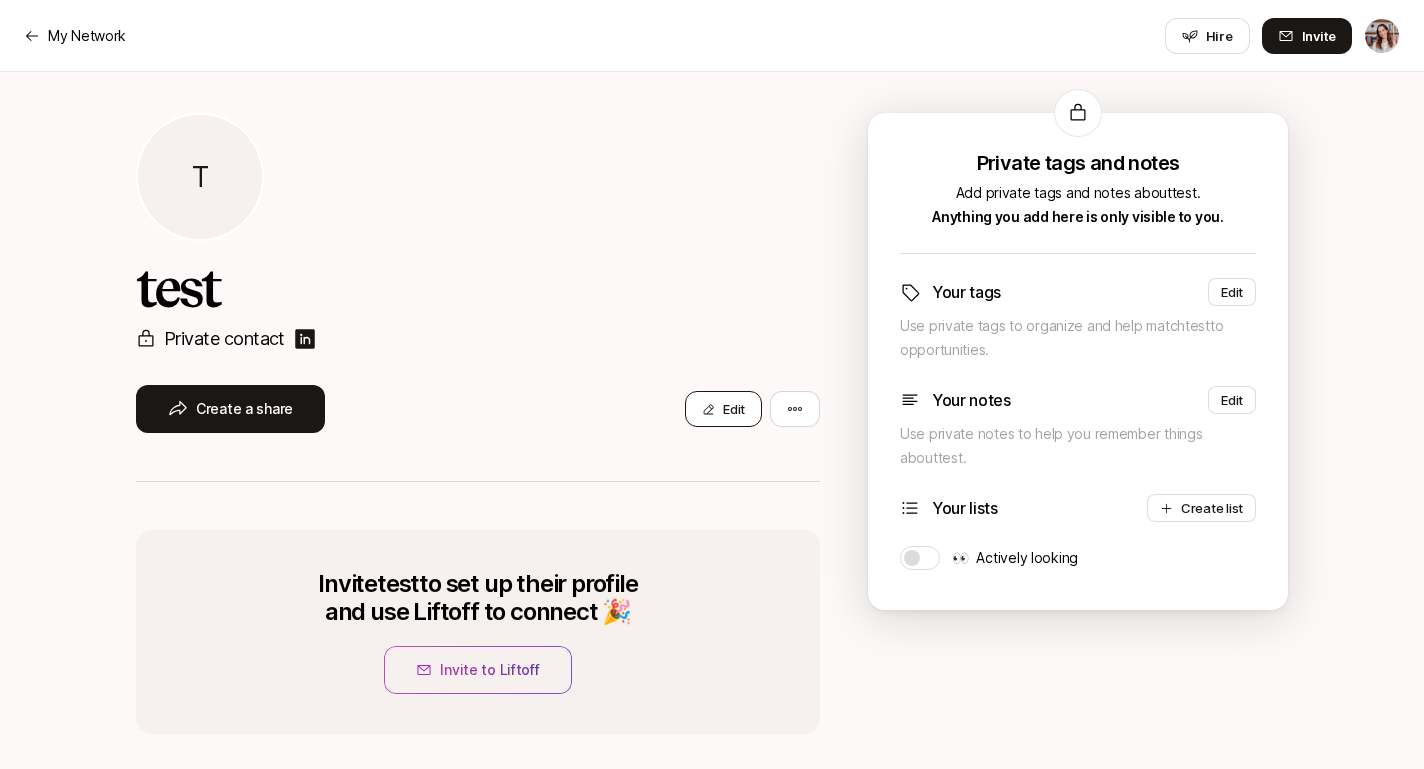 scroll, scrollTop: 34, scrollLeft: 0, axis: vertical 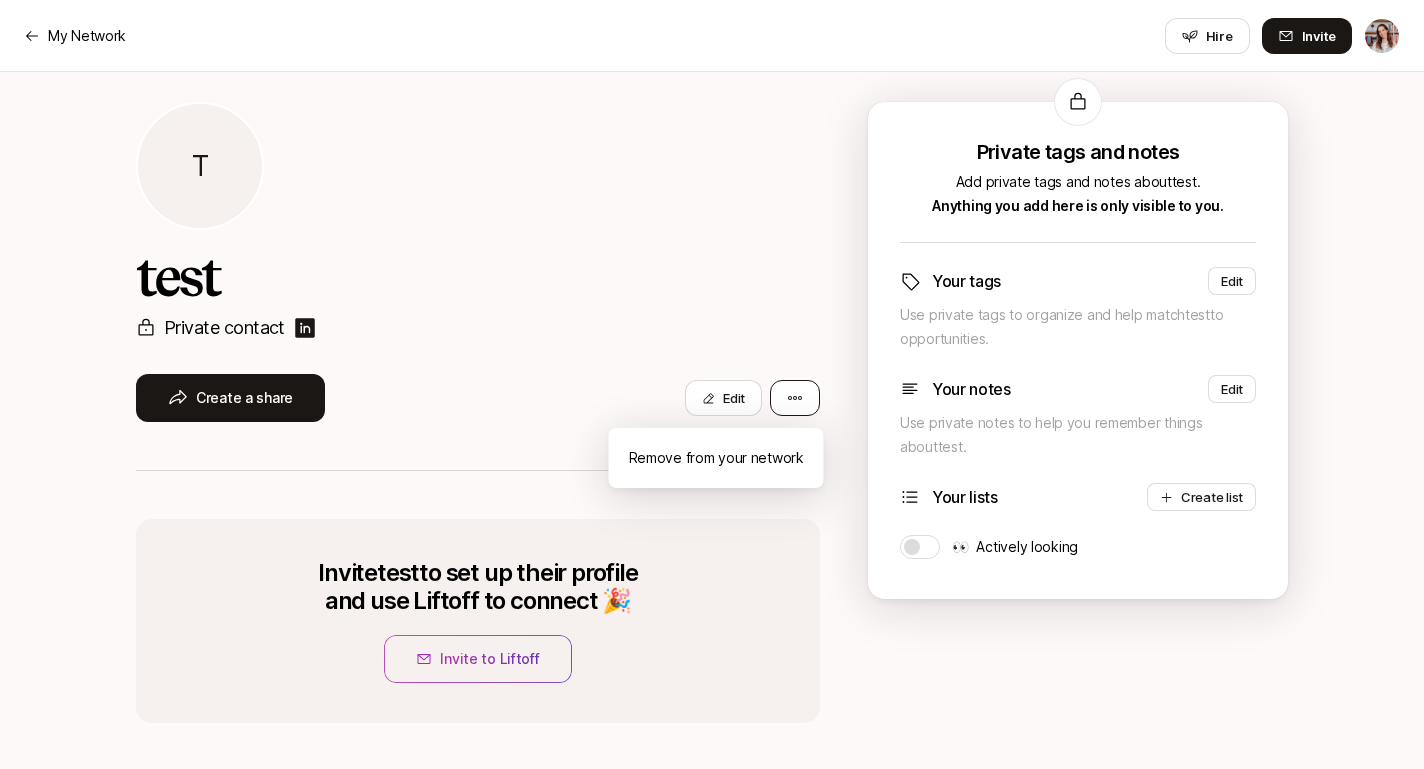 click on "Private tags and notes Add private tags and notes about [FIRST] [LAST]. Anything you add here is only visible to you. Your tags Edit Use private tags to organize and help match [FIRST] [LAST] to opportunities. Your notes Edit Use private notes to help you remember things about [FIRST] [LAST]. Your lists Create list 👀 Actively looking Remove from your network" at bounding box center [712, 350] 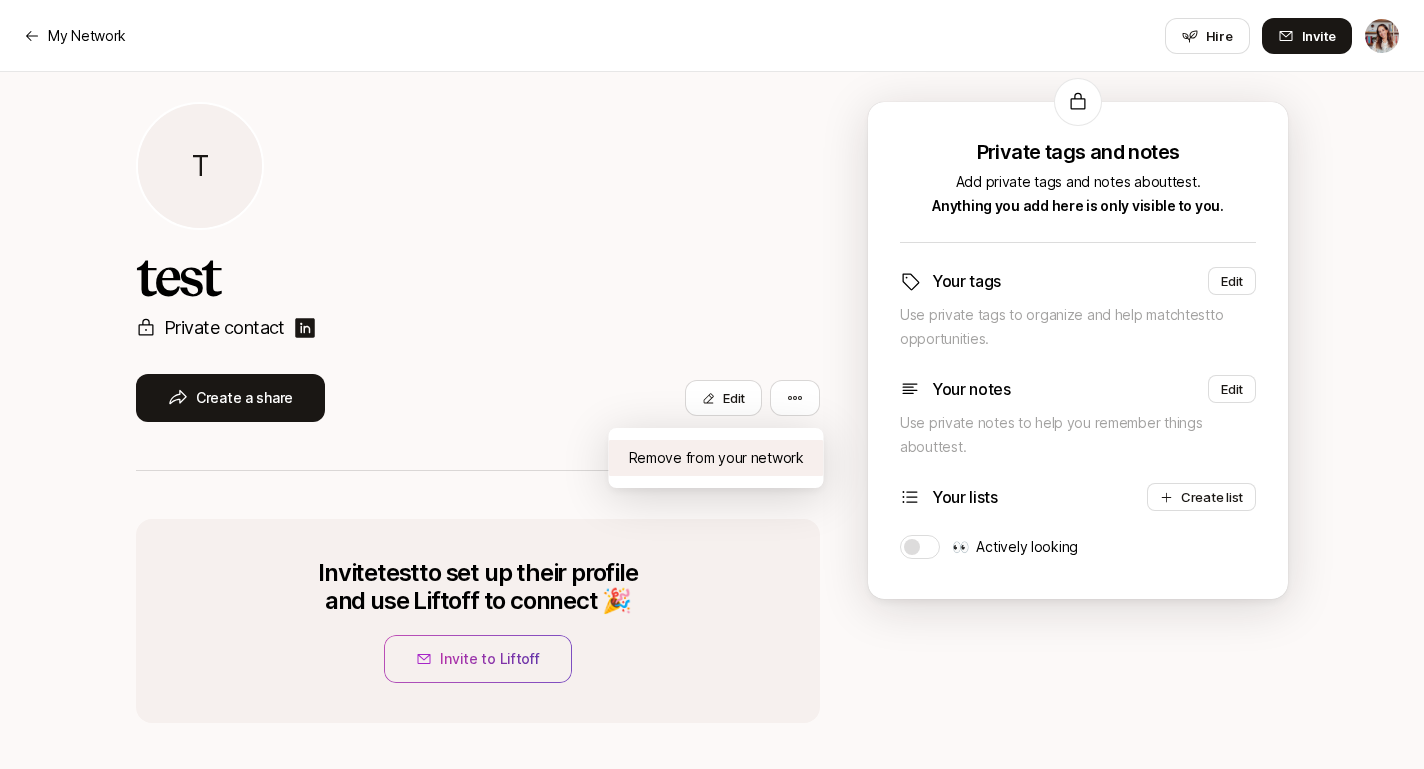 click on "Remove from your network" at bounding box center [716, 458] 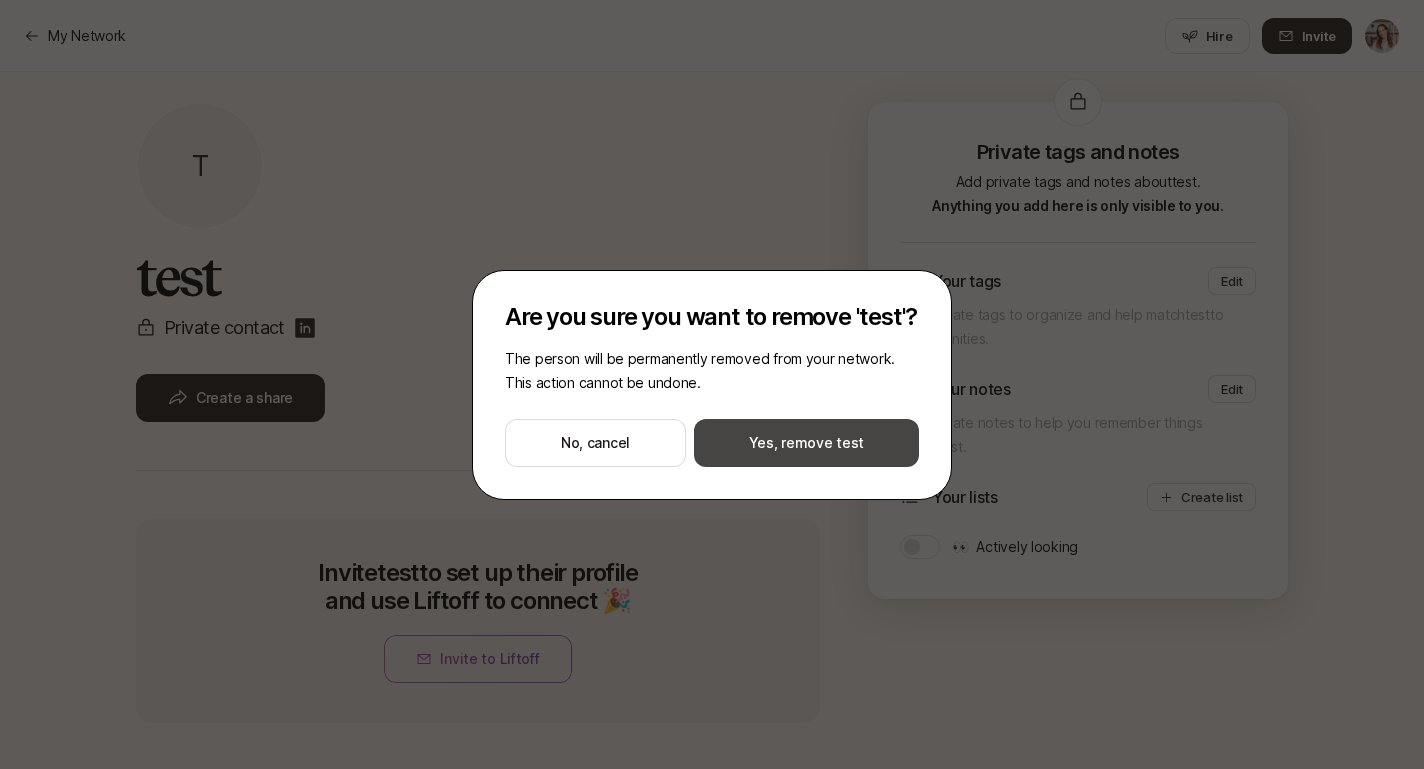 click on "Yes, remove test" at bounding box center [806, 443] 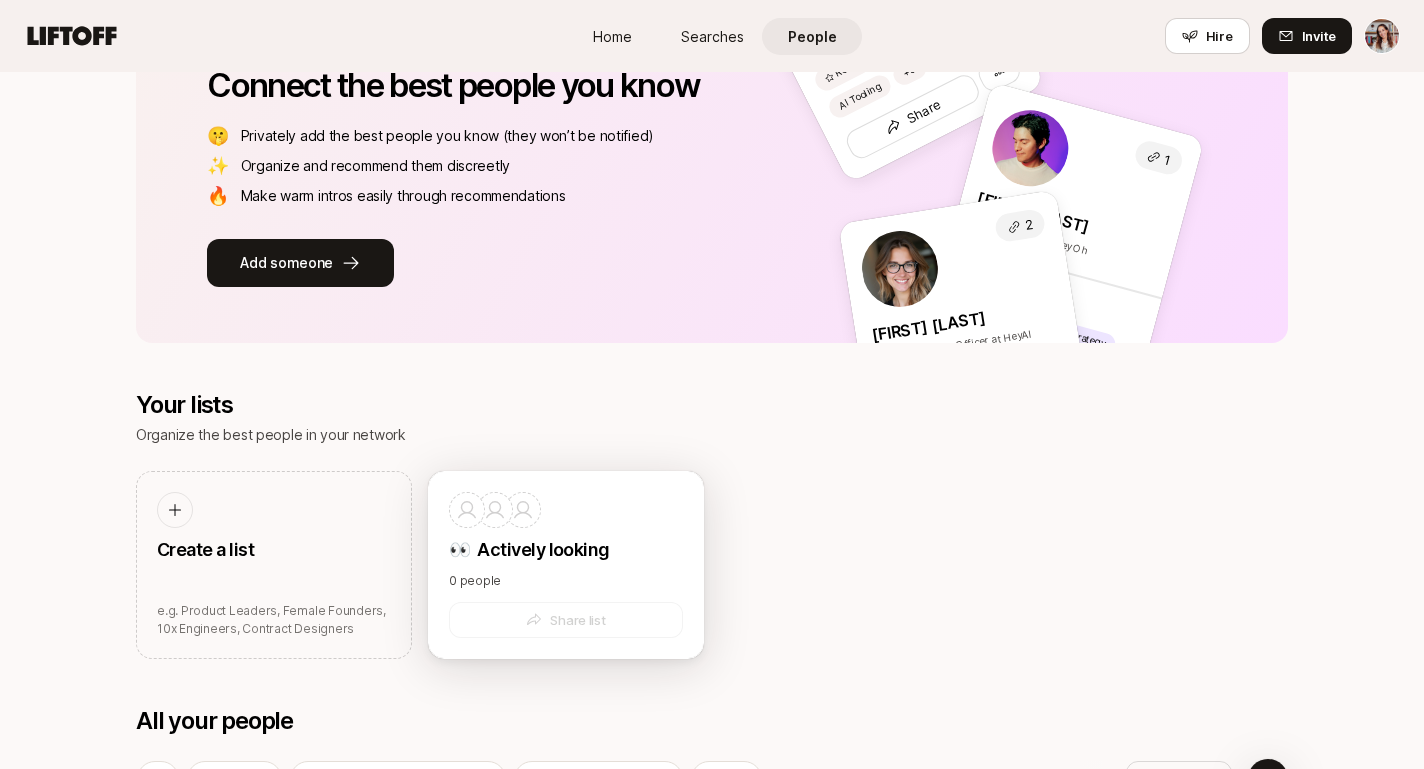scroll, scrollTop: 0, scrollLeft: 0, axis: both 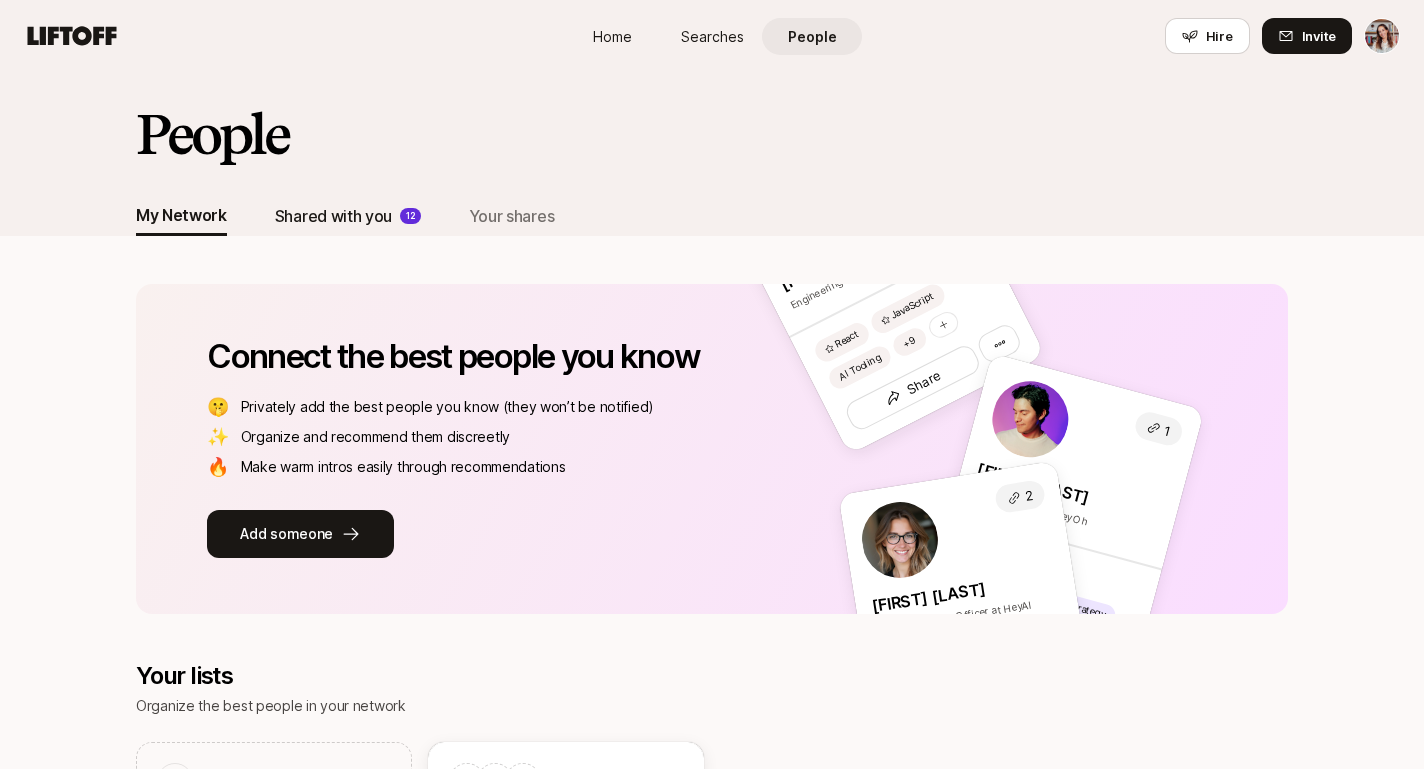 click on "Shared with you" at bounding box center (333, 216) 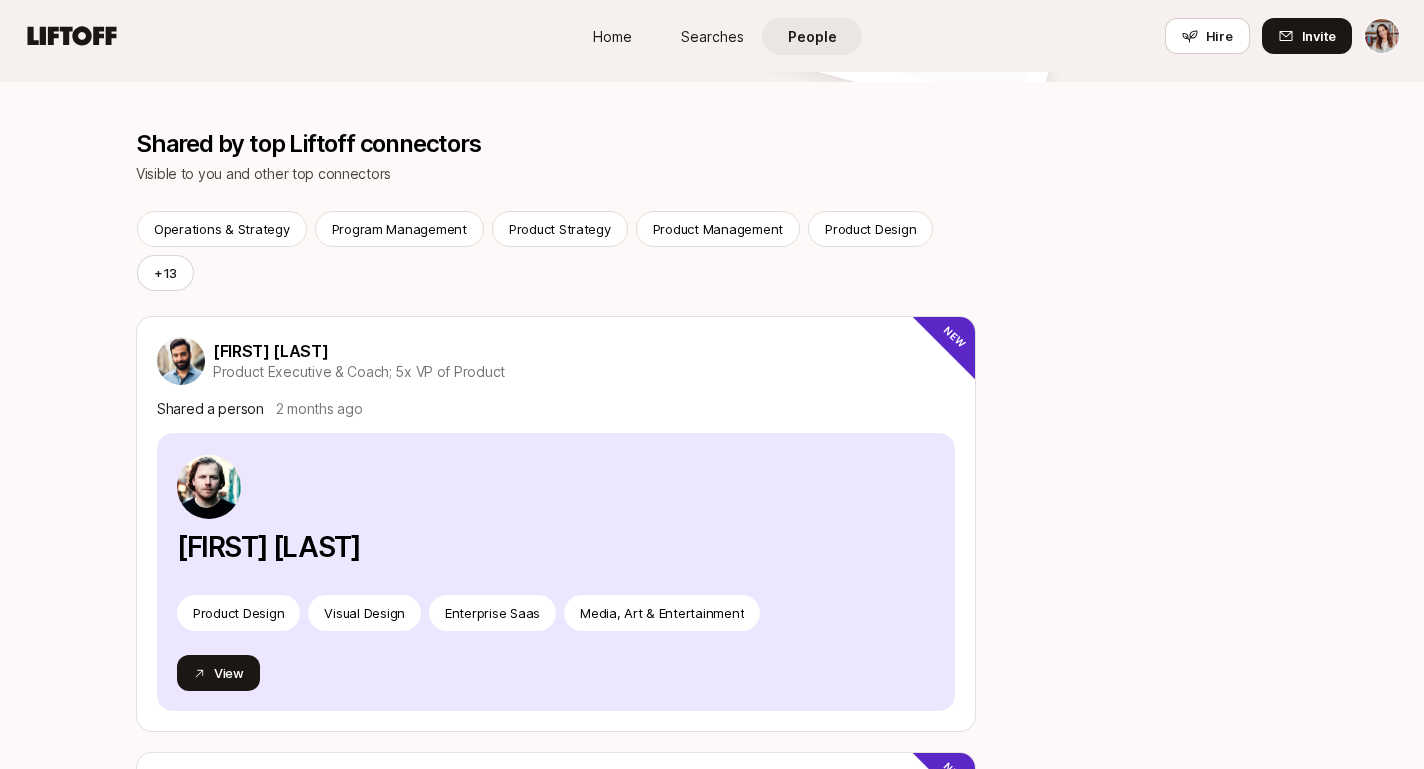 scroll, scrollTop: 699, scrollLeft: 0, axis: vertical 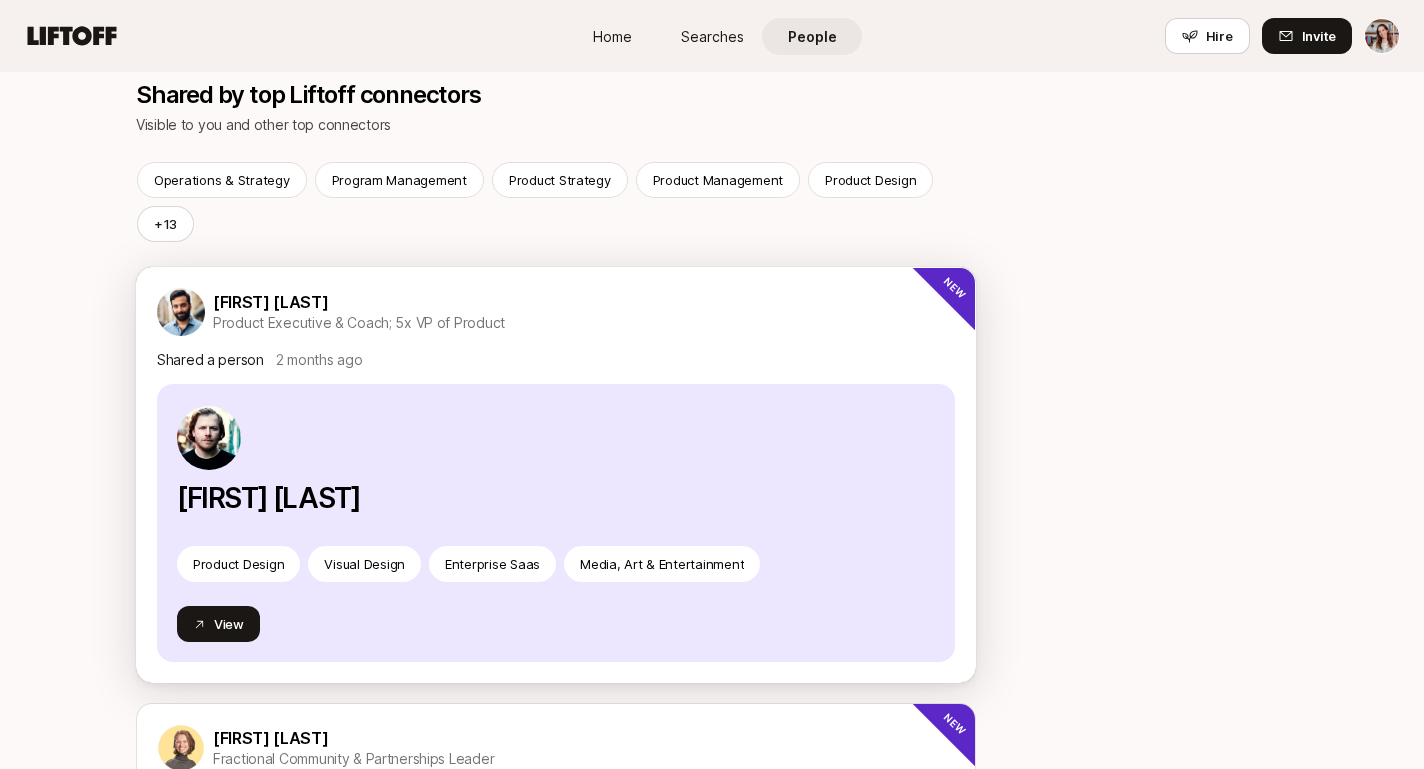 click on "[FIRST] [LAST]" at bounding box center (556, 463) 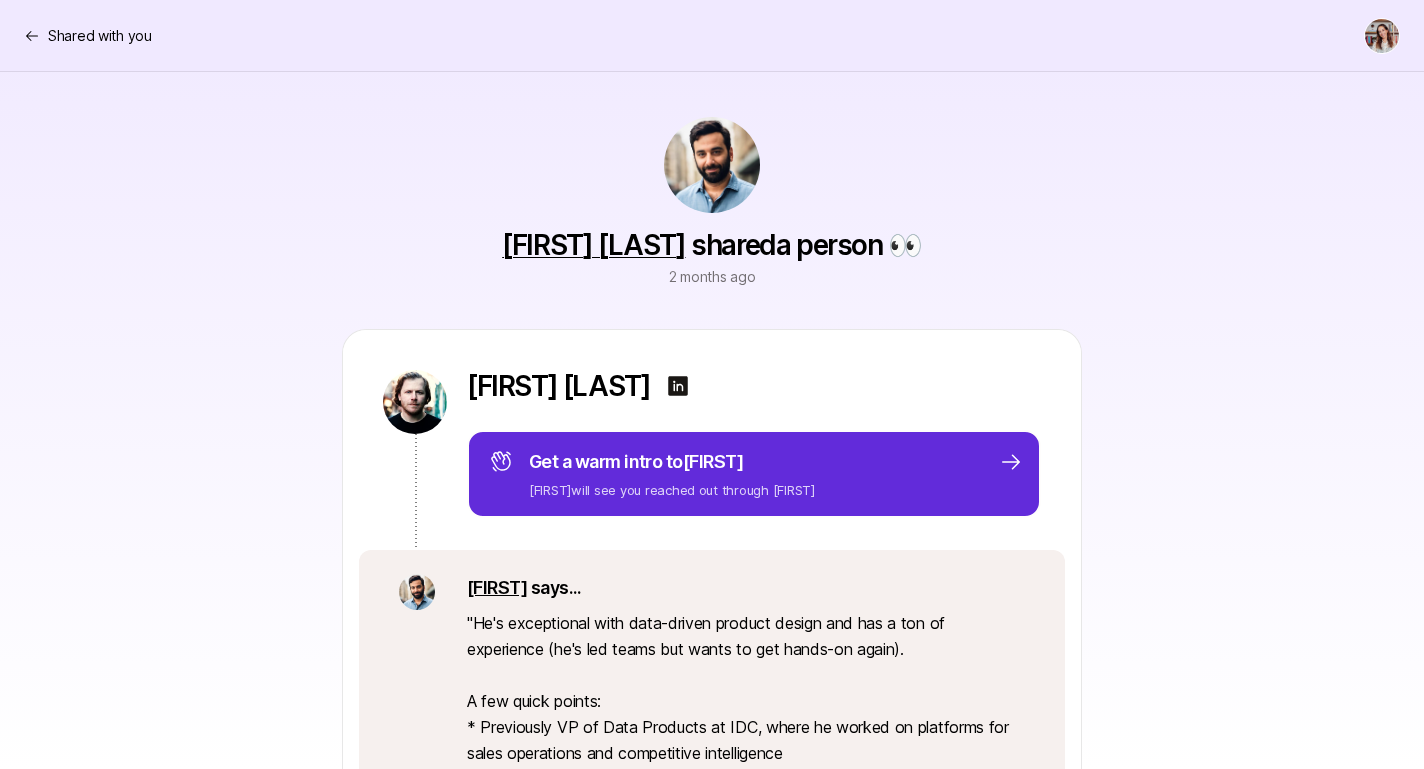scroll, scrollTop: 0, scrollLeft: 0, axis: both 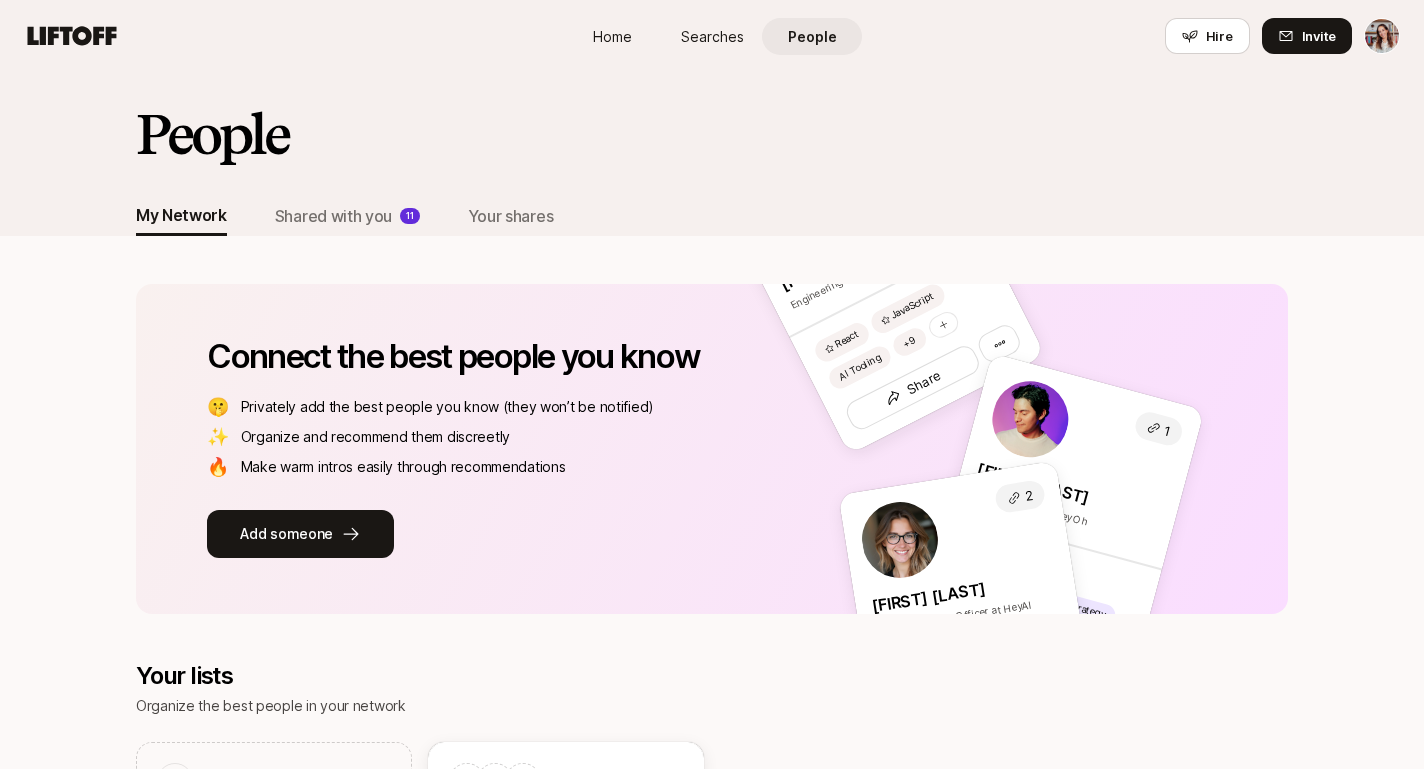 click on "Home" at bounding box center (612, 36) 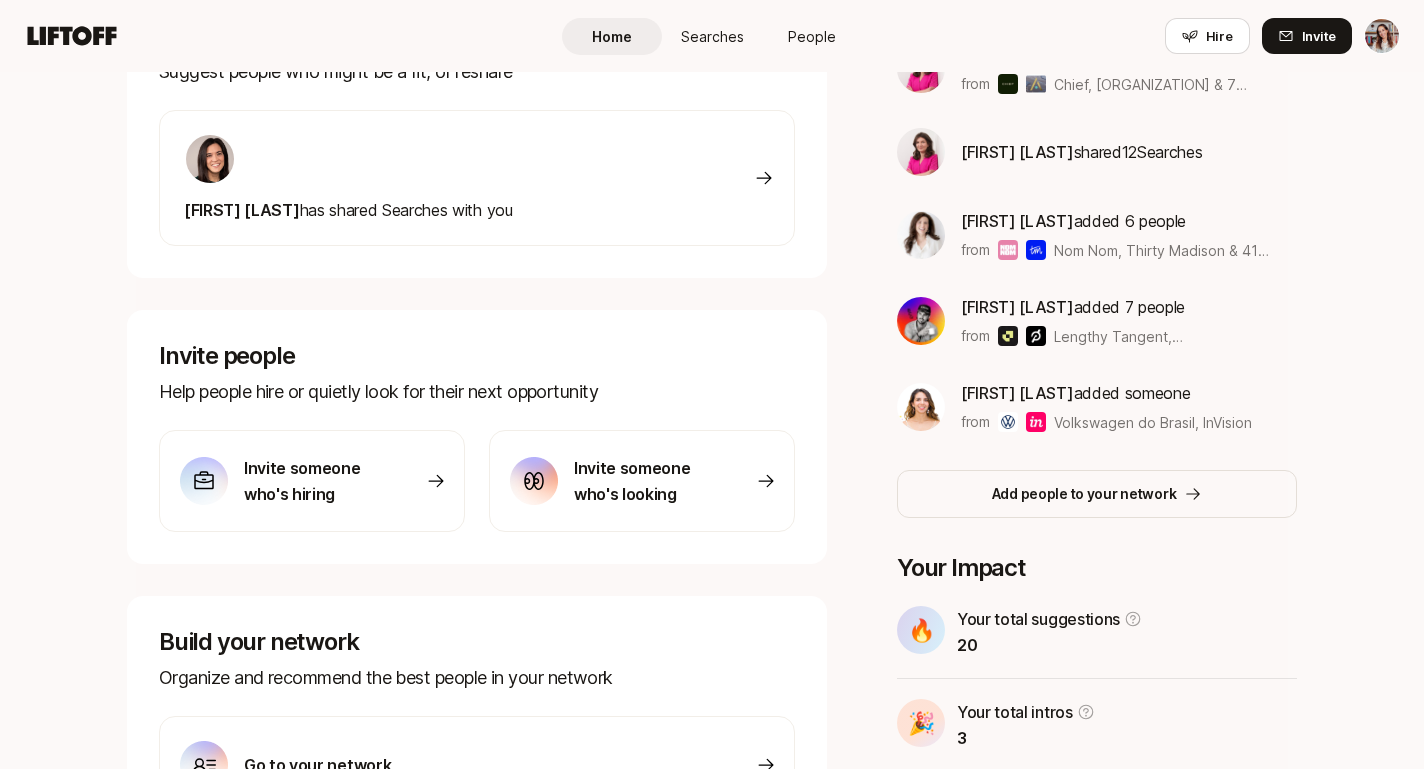 scroll, scrollTop: 0, scrollLeft: 0, axis: both 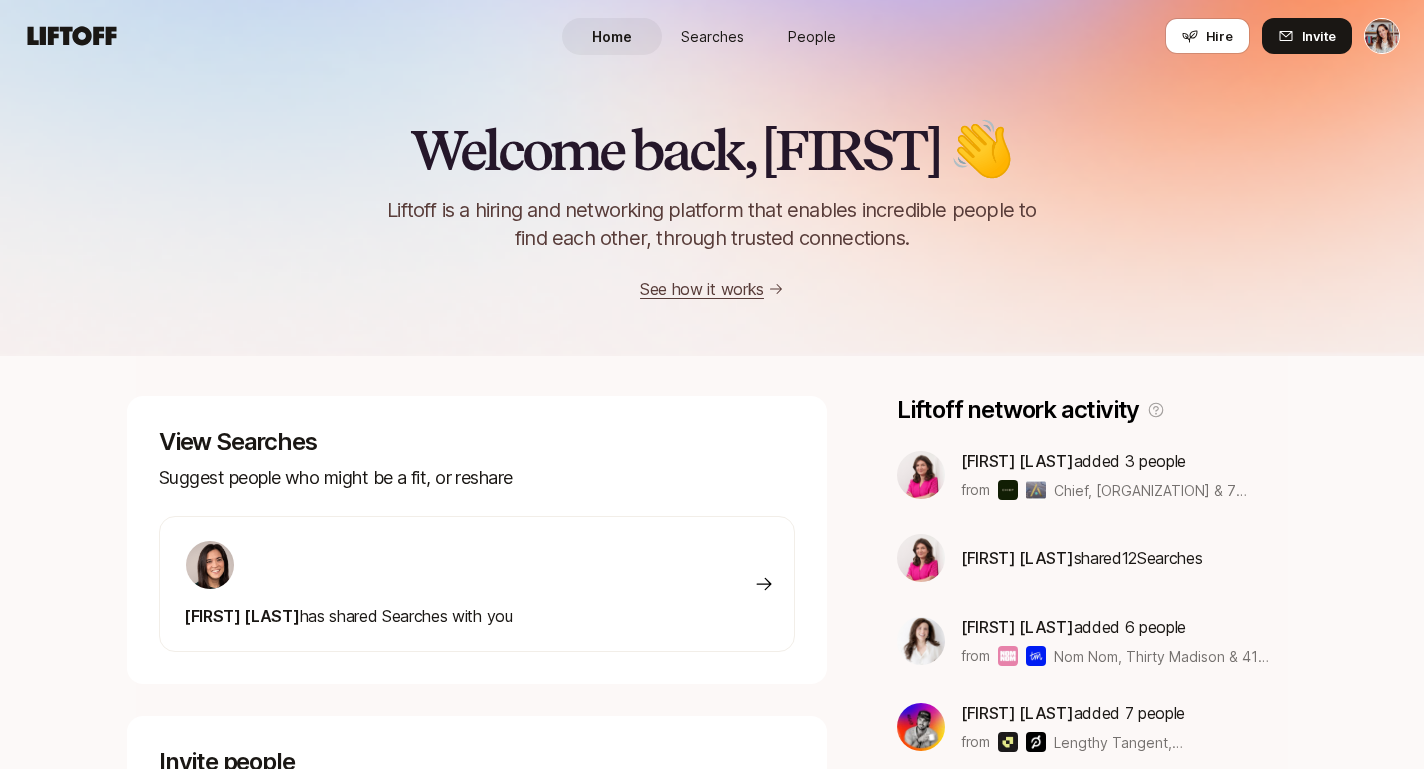 click on "People" at bounding box center (812, 36) 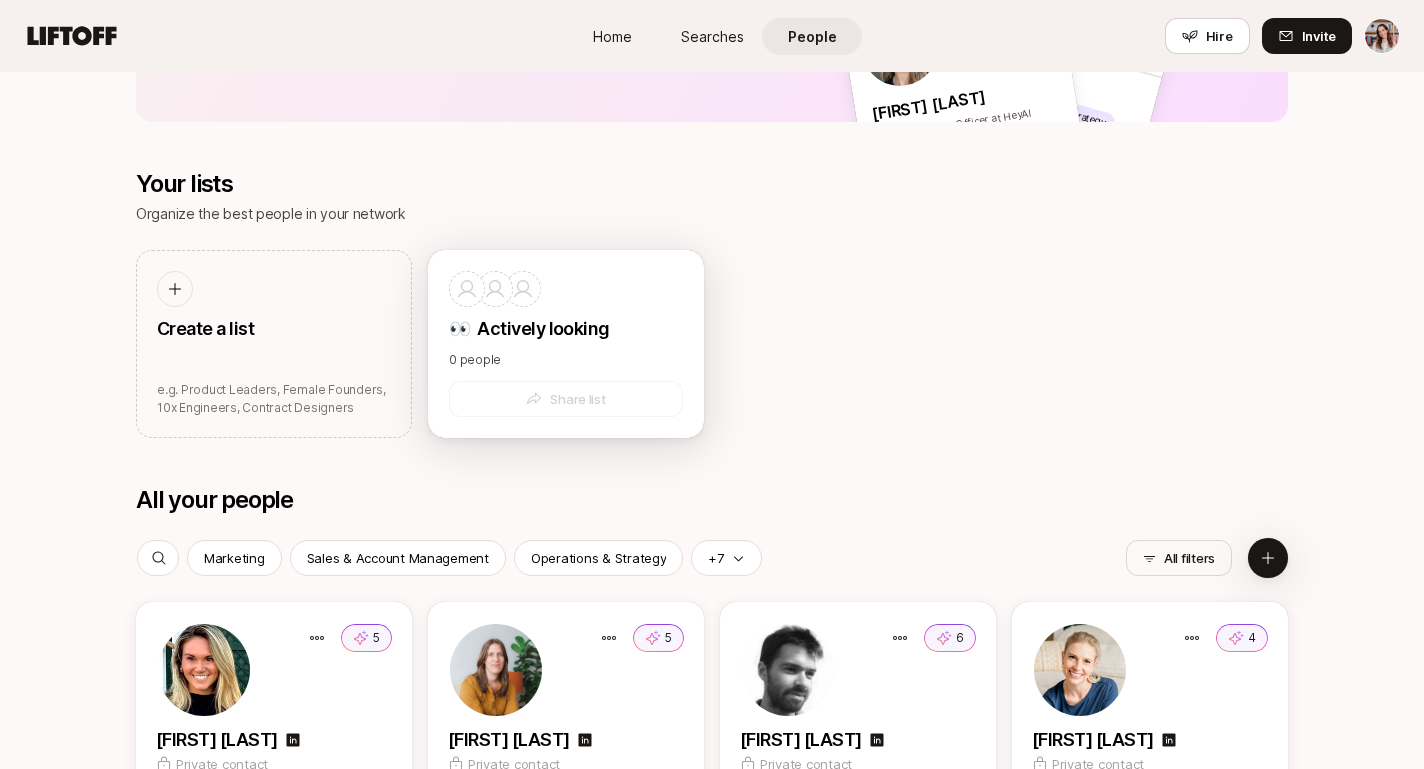 scroll, scrollTop: 244, scrollLeft: 0, axis: vertical 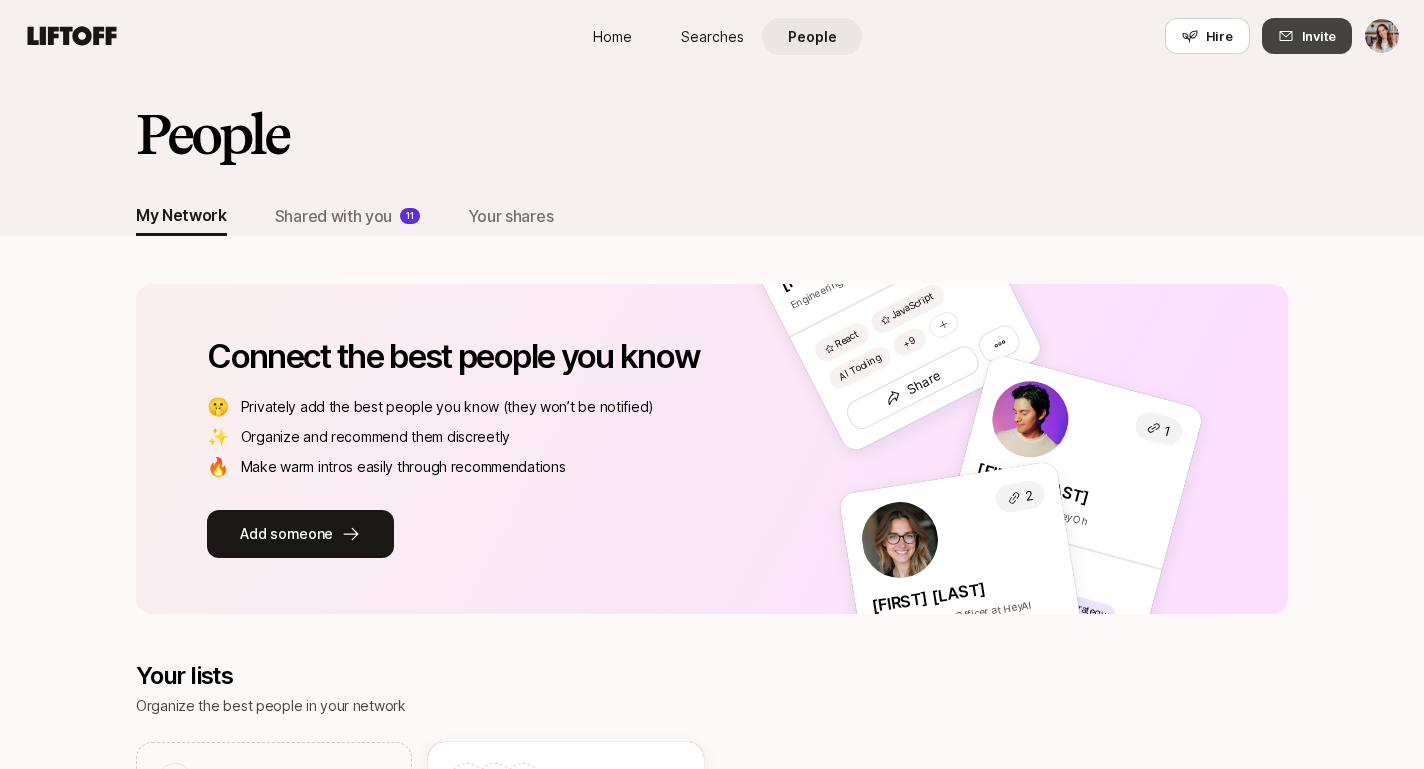 click on "Invite" at bounding box center (1319, 36) 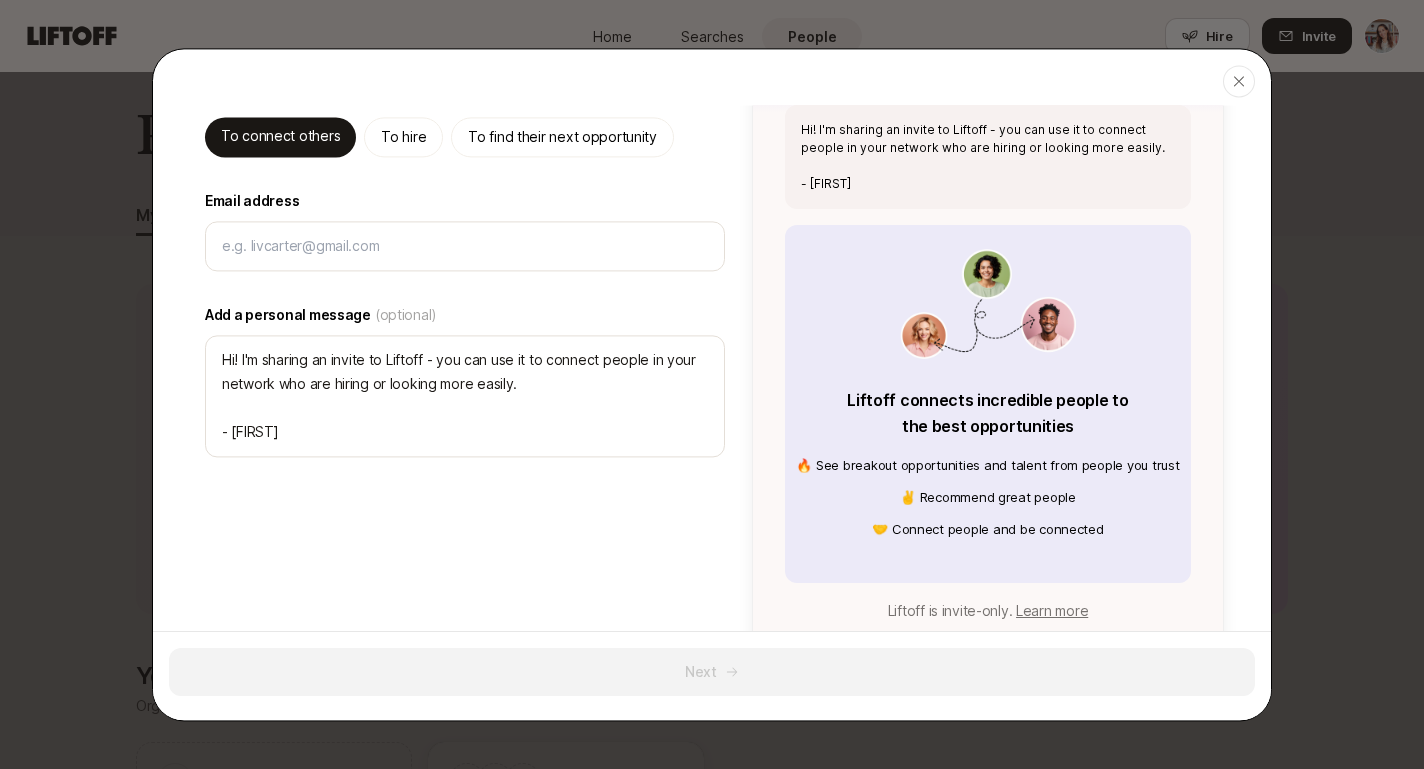 scroll, scrollTop: 0, scrollLeft: 0, axis: both 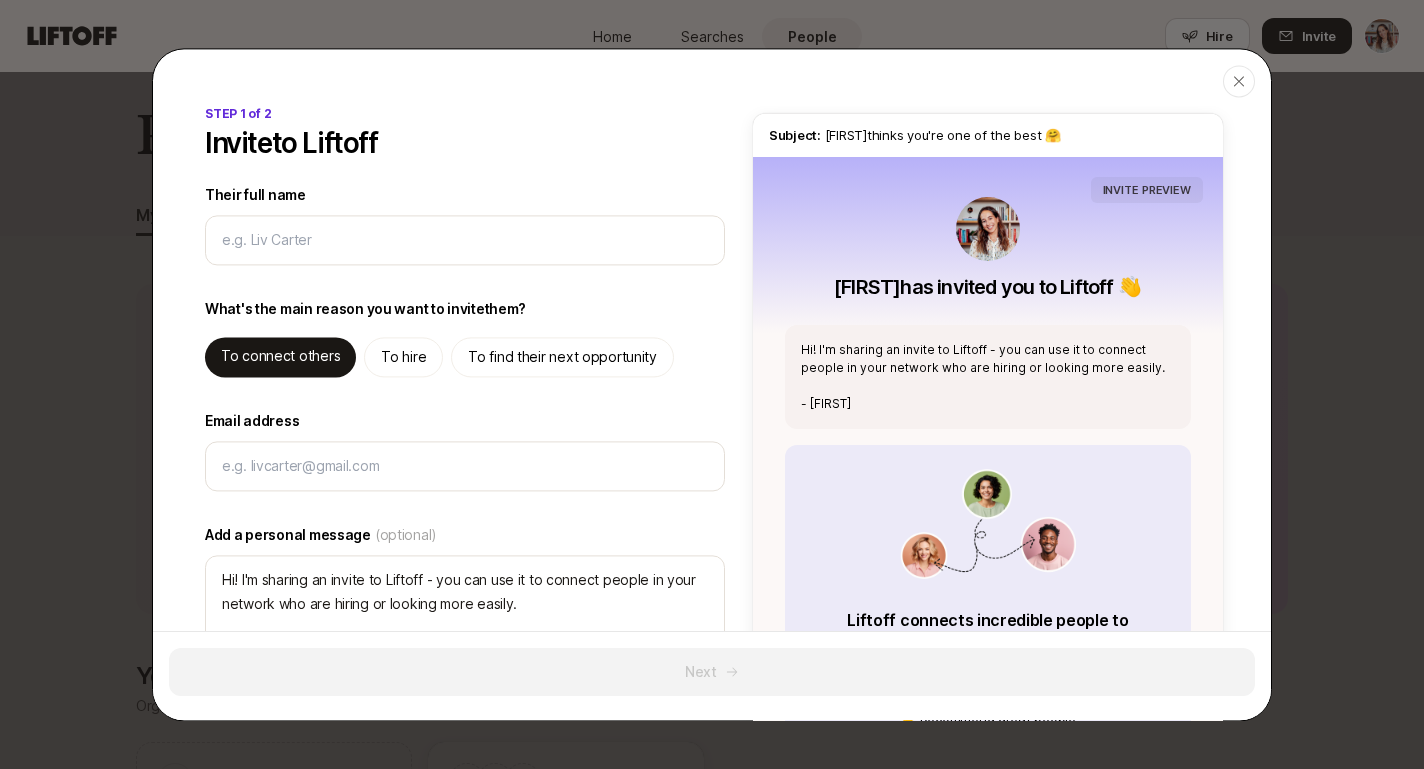 type on "x" 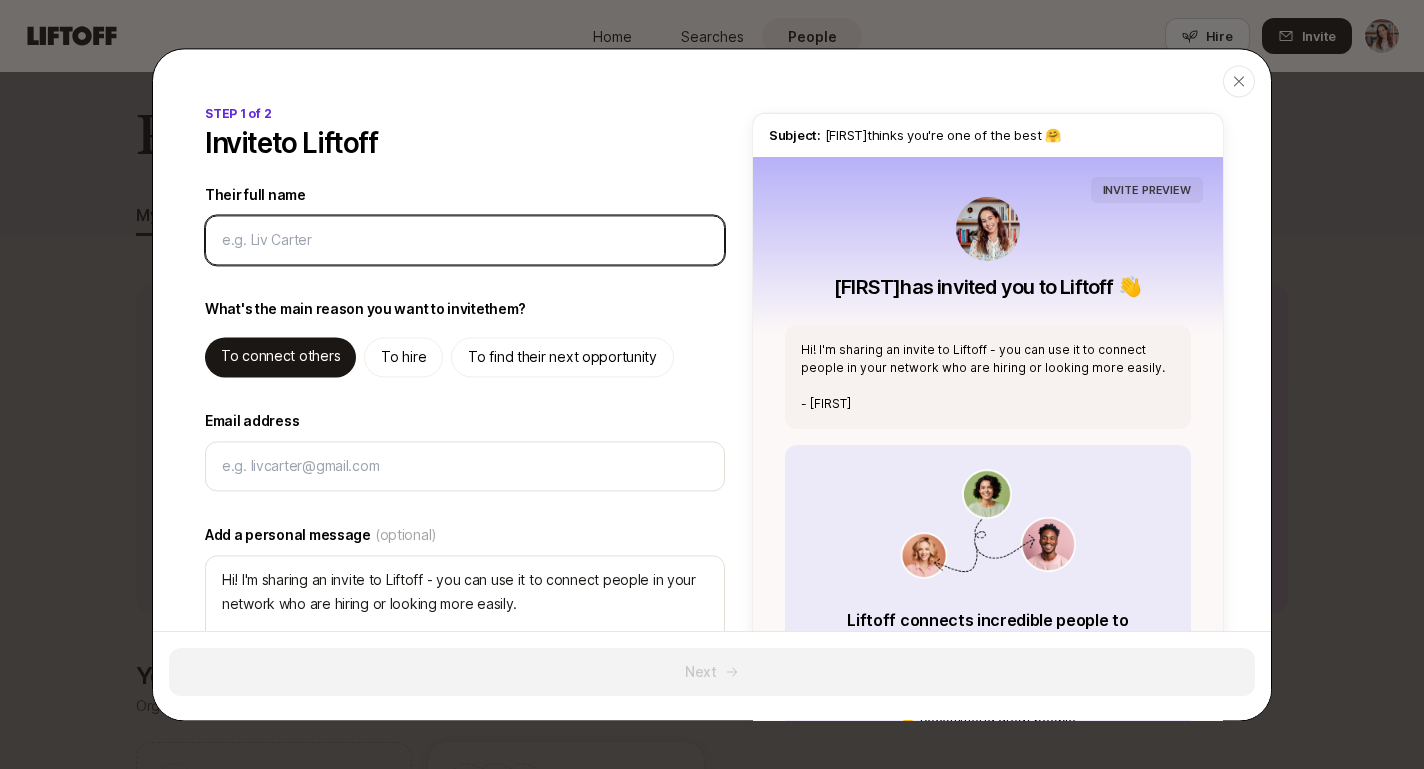click on "Their full name" at bounding box center [465, 240] 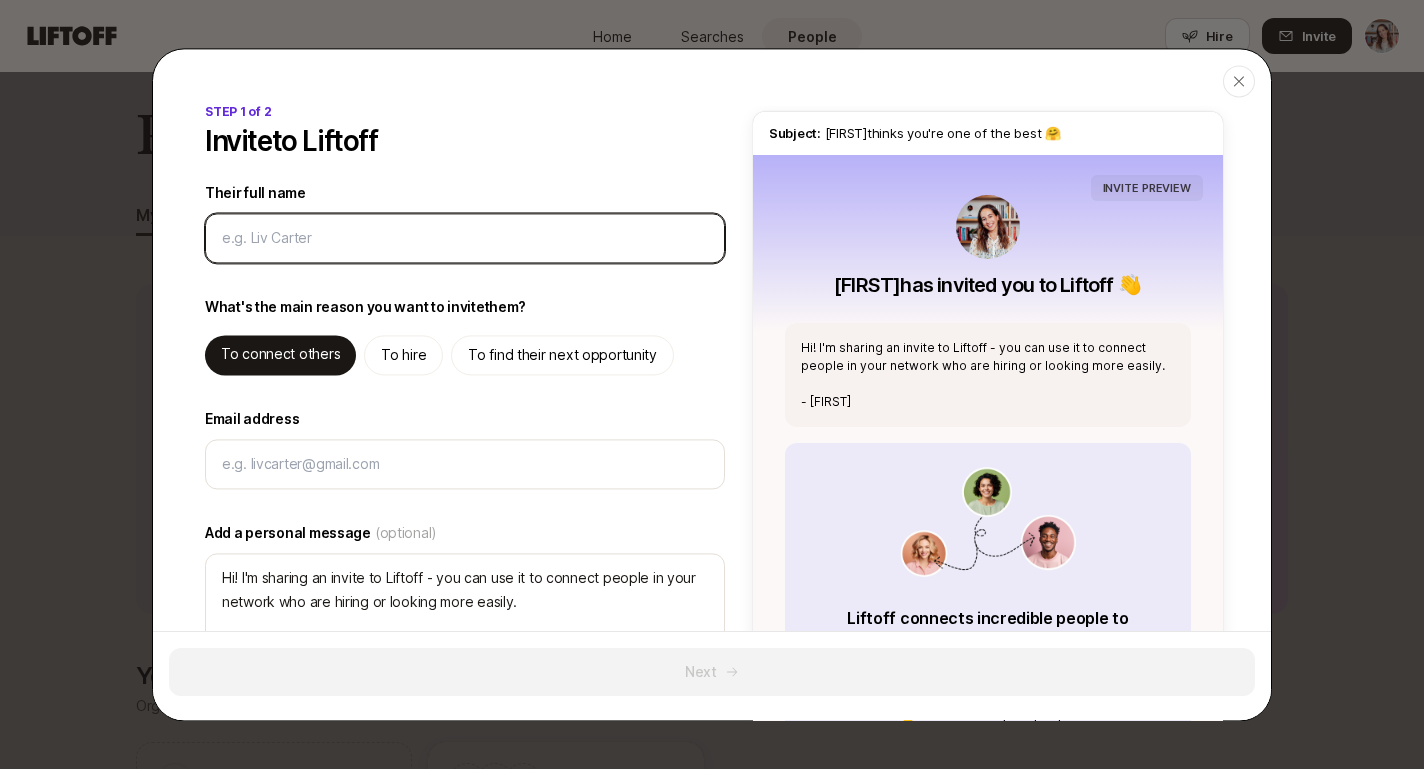scroll, scrollTop: 0, scrollLeft: 0, axis: both 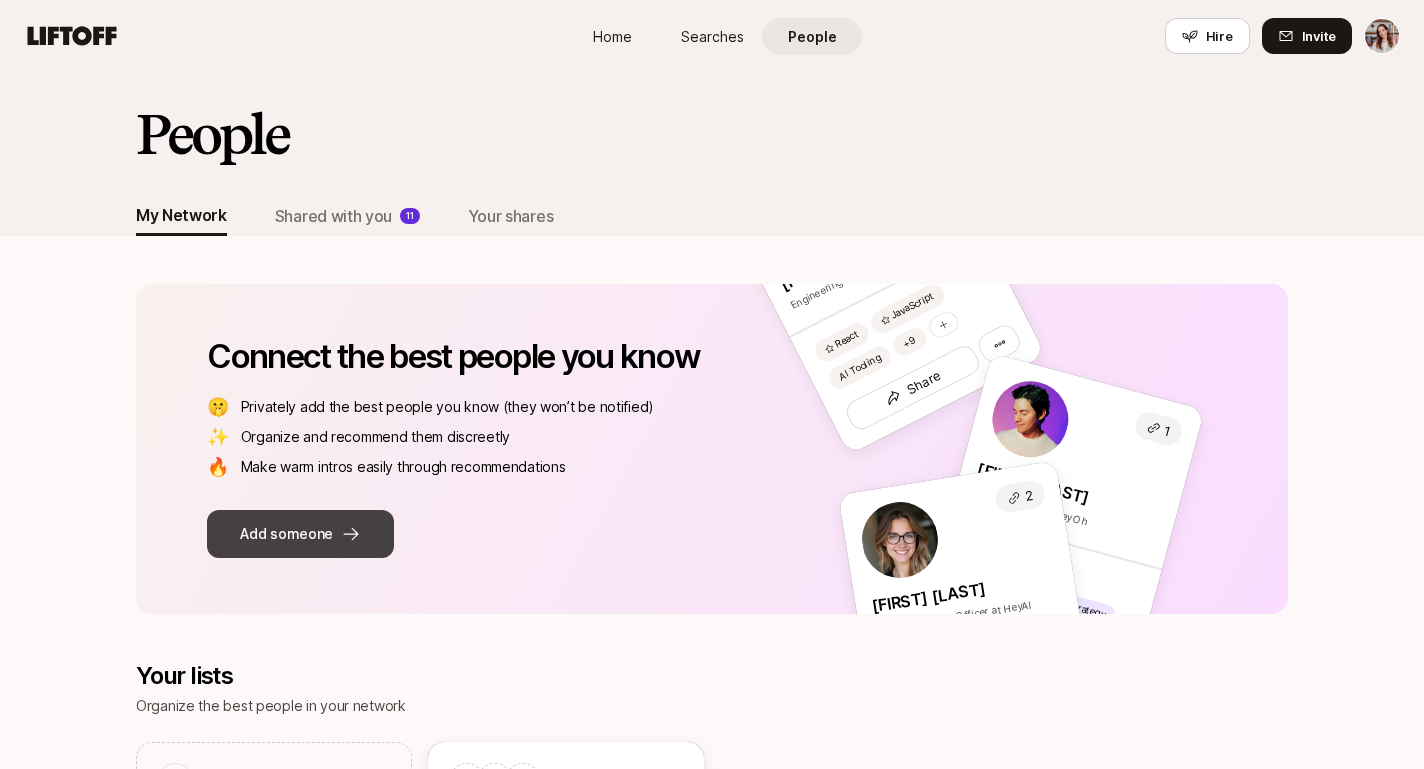 click on "Add someone" at bounding box center [300, 534] 